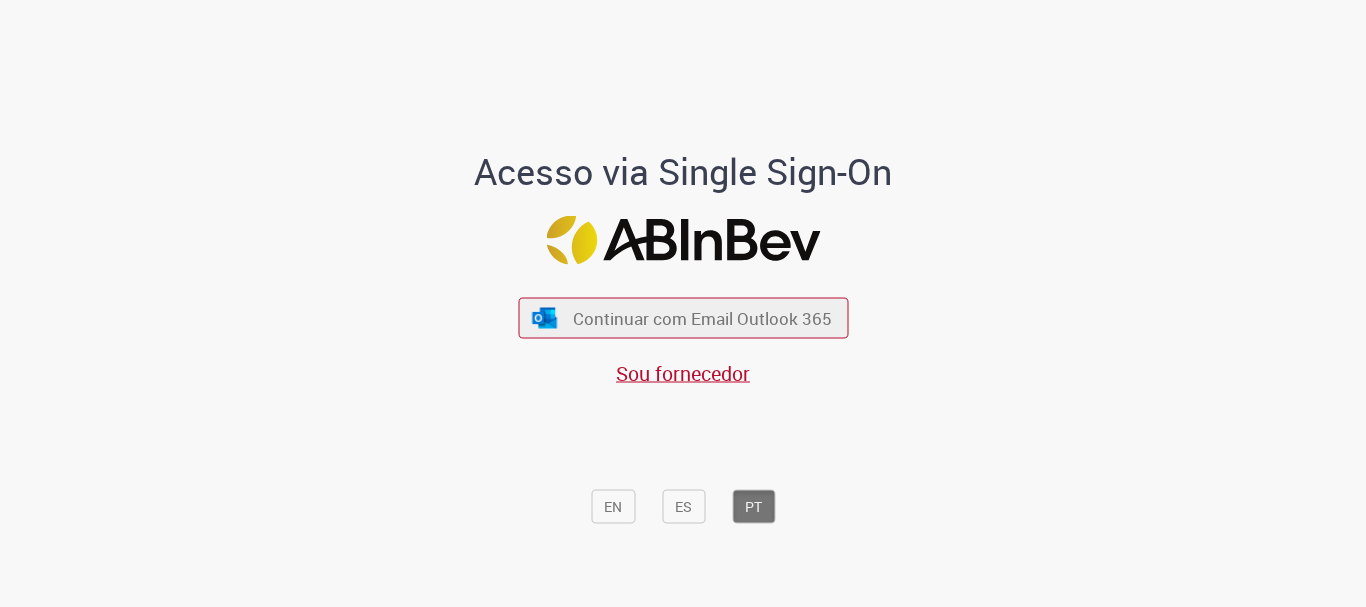 scroll, scrollTop: 0, scrollLeft: 0, axis: both 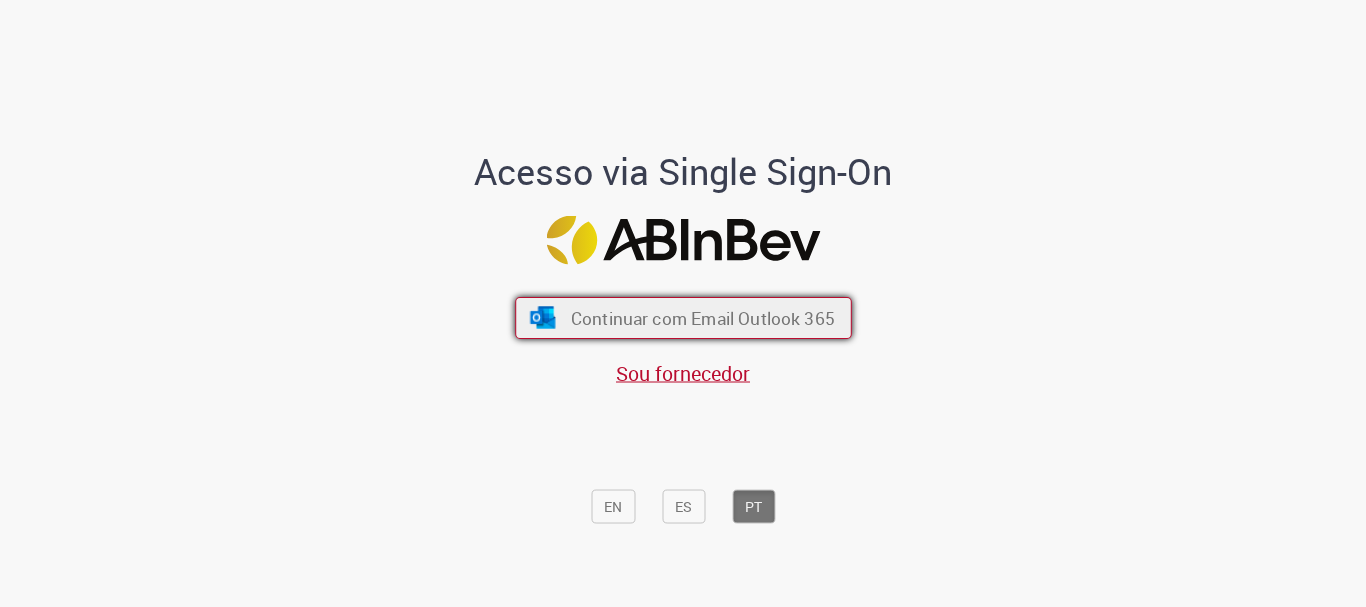 click on "Continuar com Email Outlook 365" at bounding box center (702, 318) 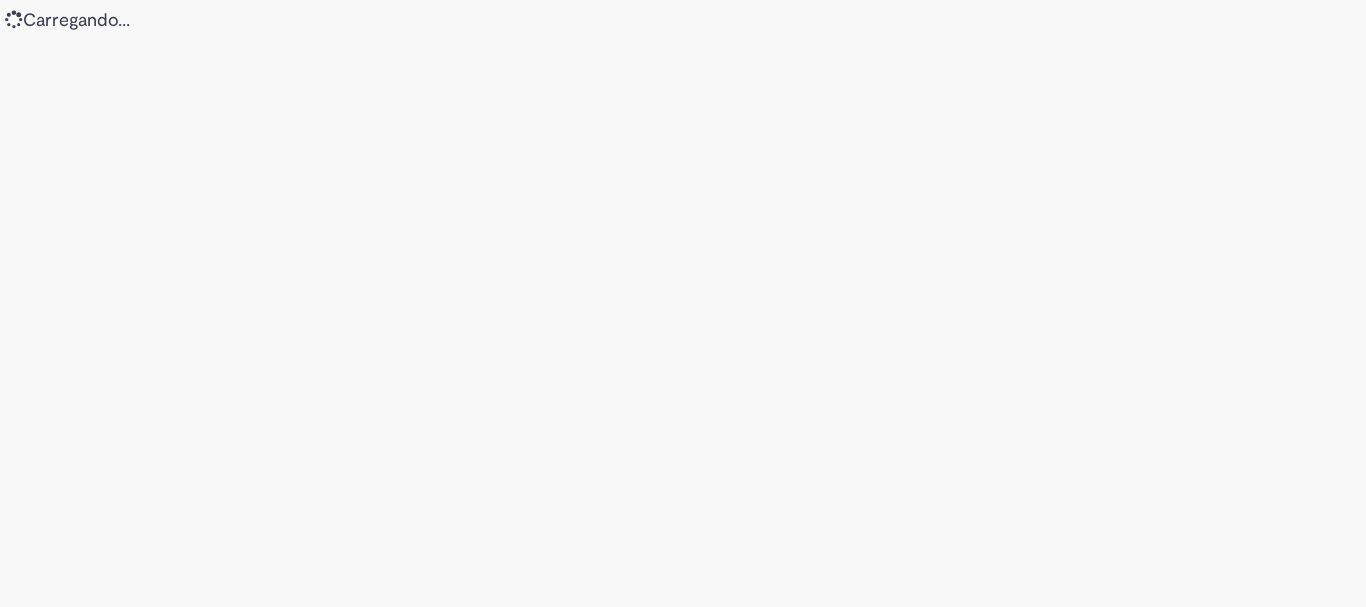 scroll, scrollTop: 0, scrollLeft: 0, axis: both 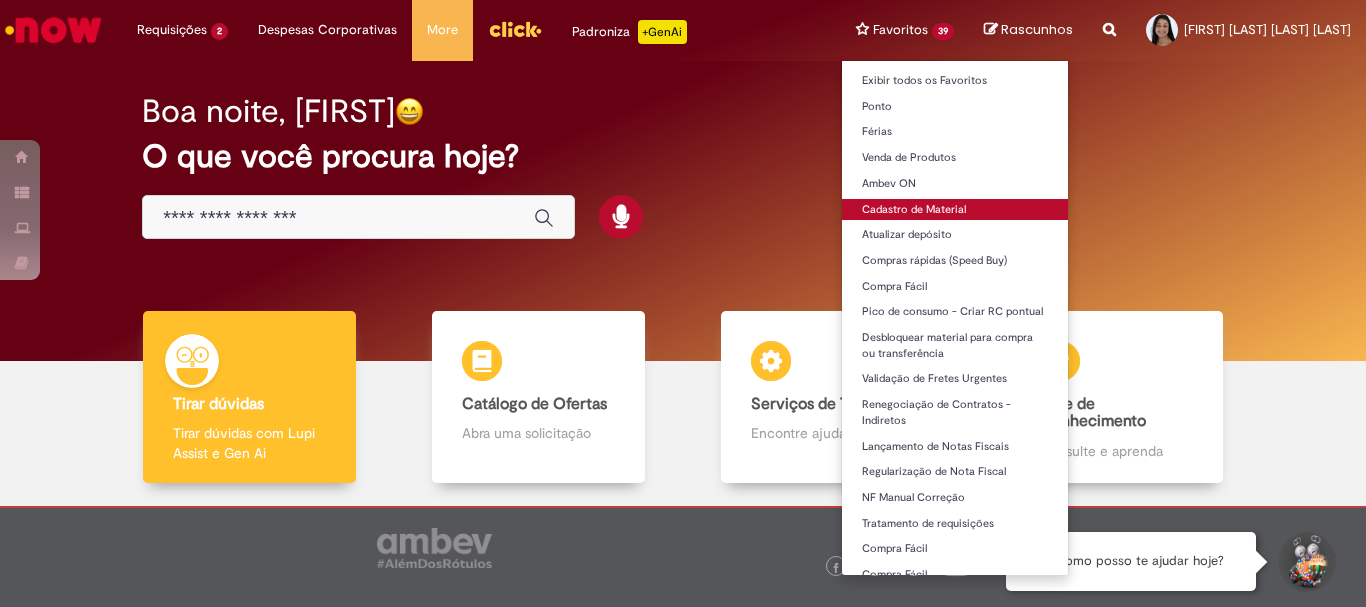 click on "Cadastro de Material" at bounding box center (955, 210) 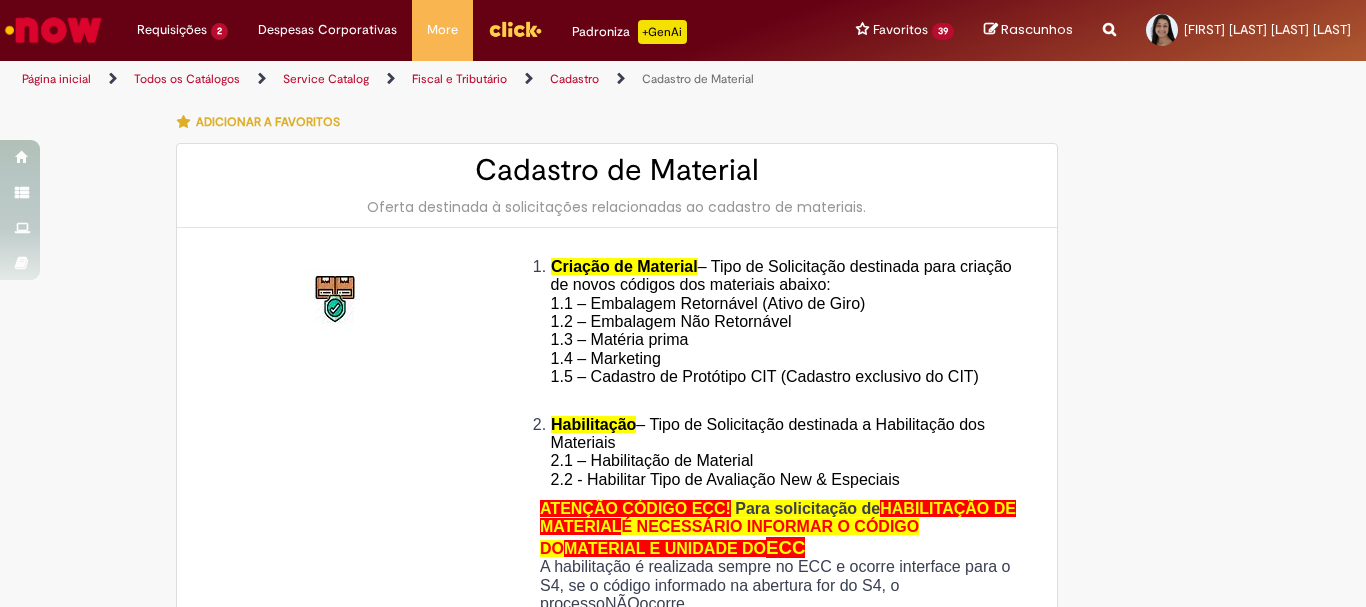 type on "********" 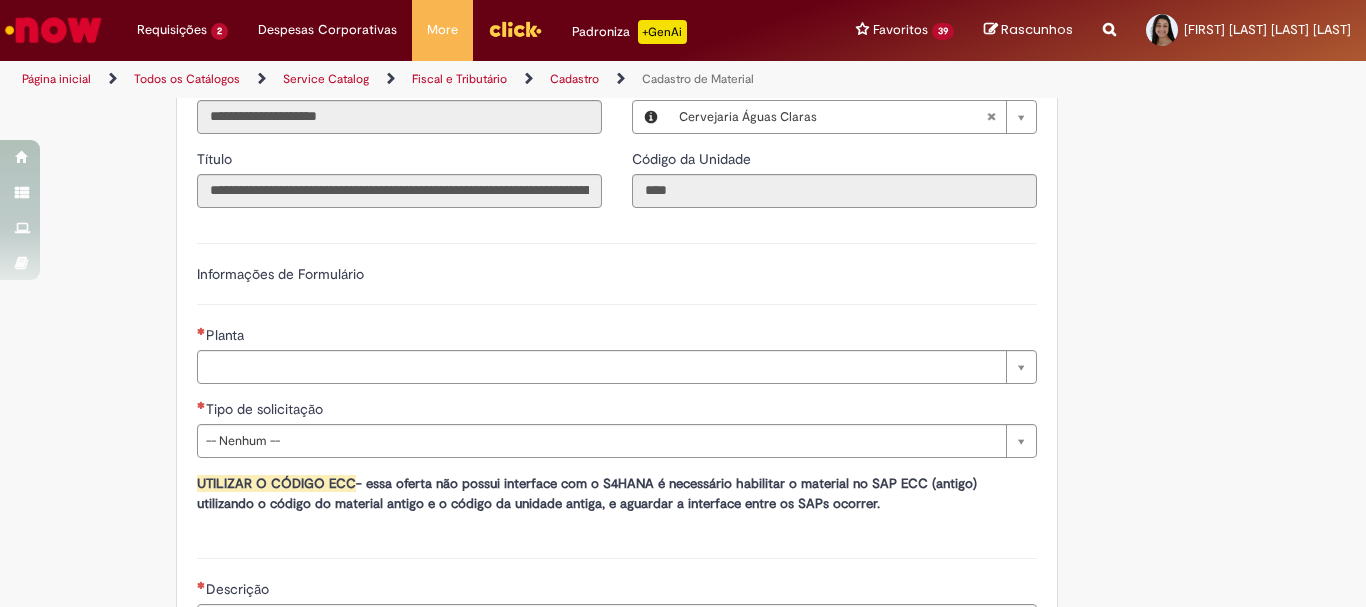 scroll, scrollTop: 1200, scrollLeft: 0, axis: vertical 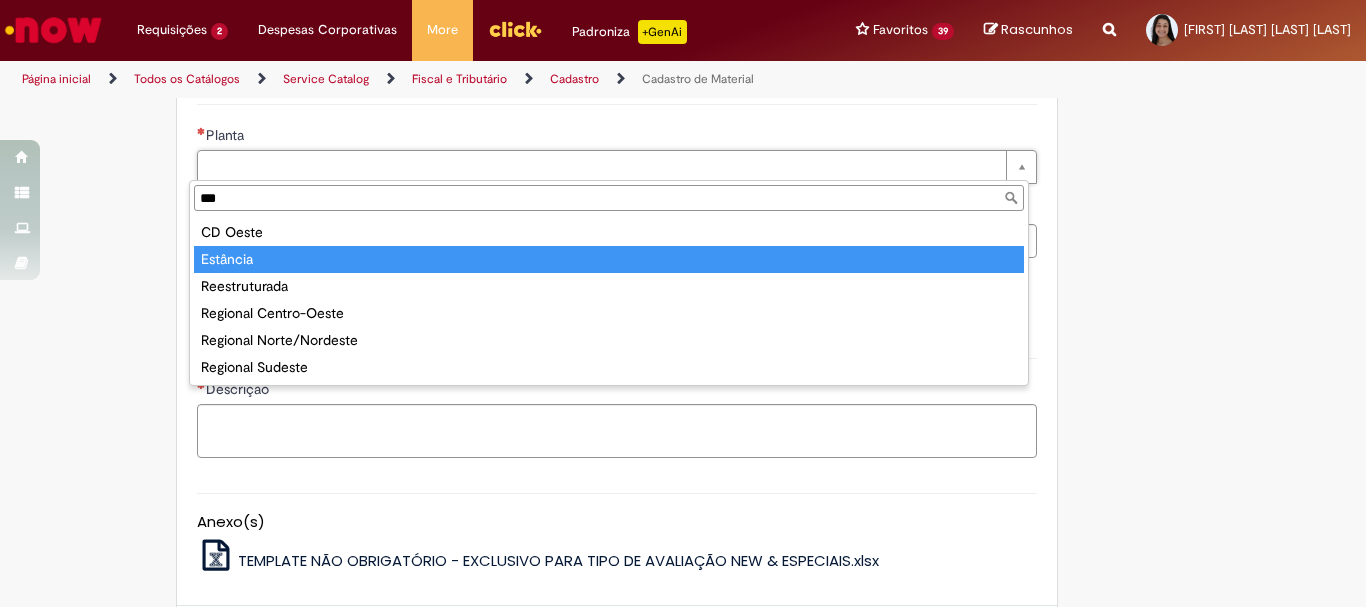 type on "***" 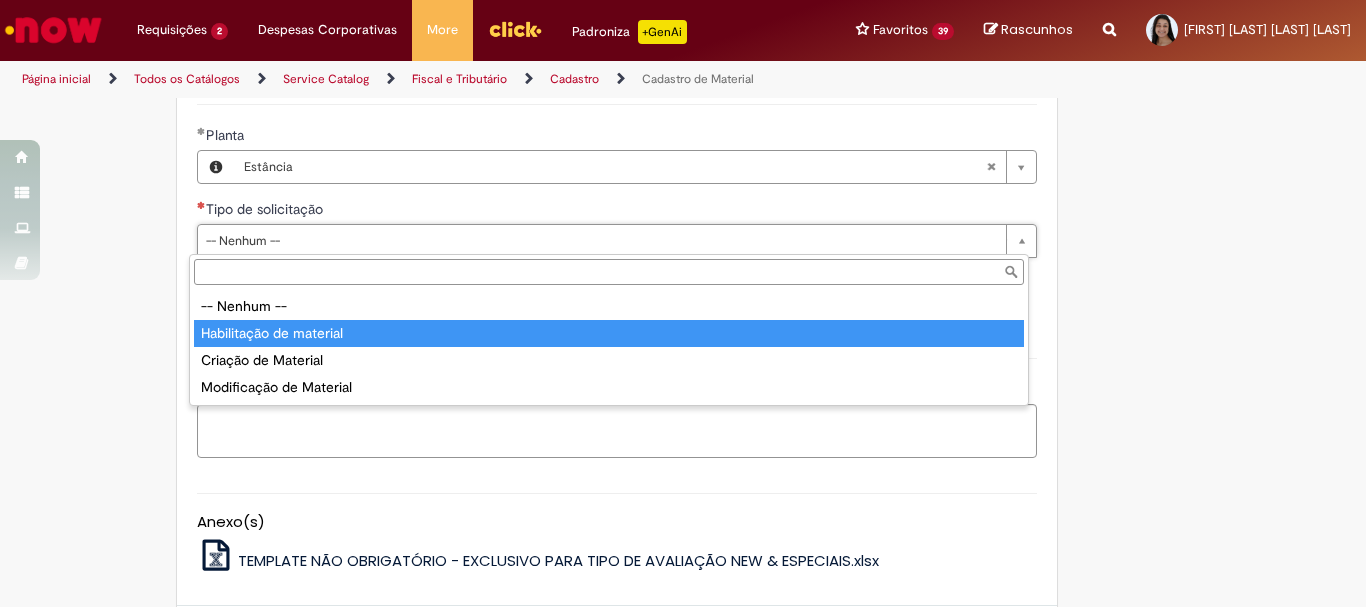type on "**********" 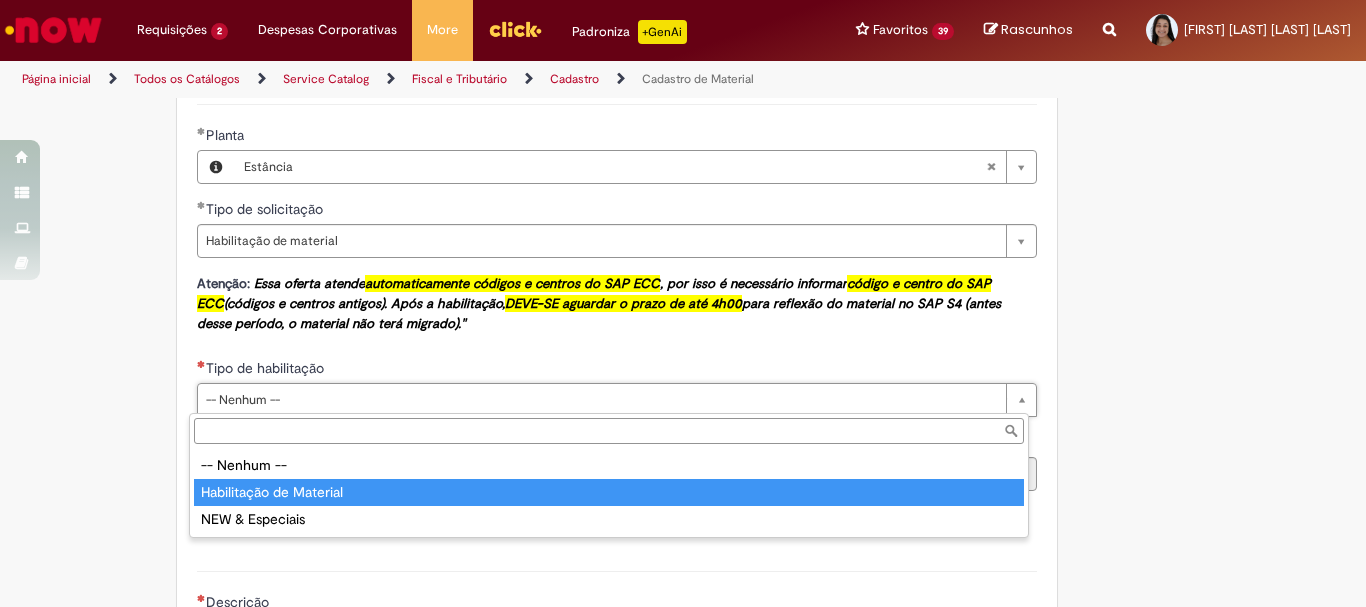 type on "**********" 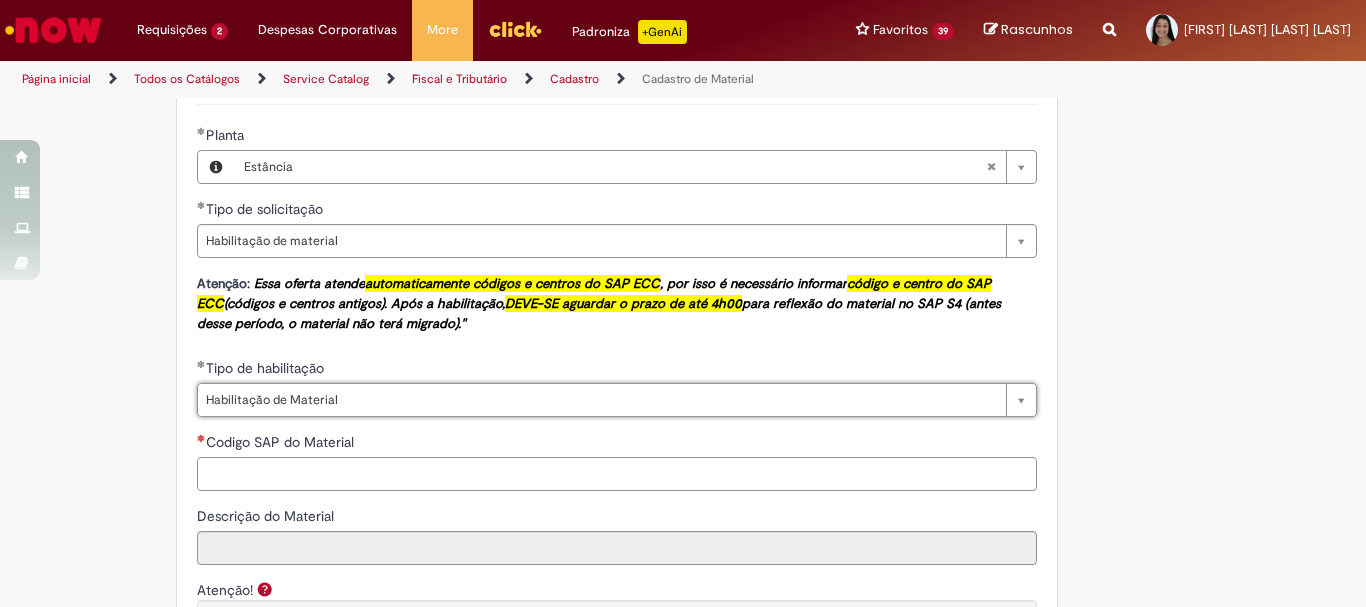 click on "Codigo SAP do Material" at bounding box center (617, 474) 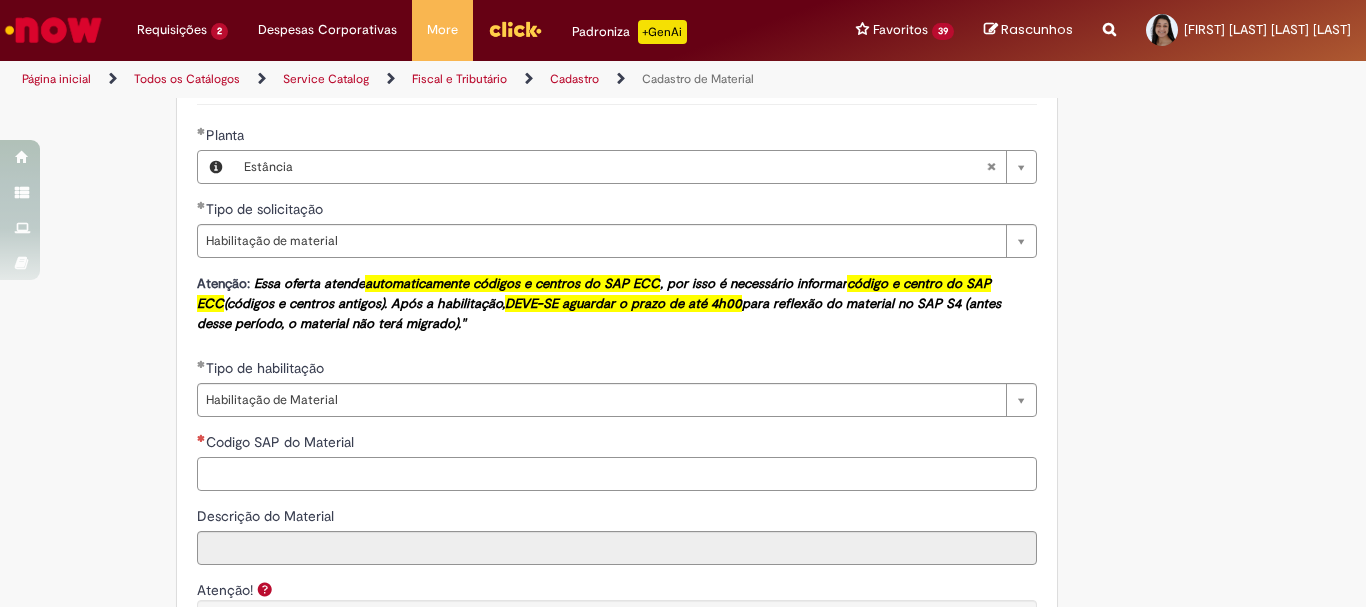 paste on "********" 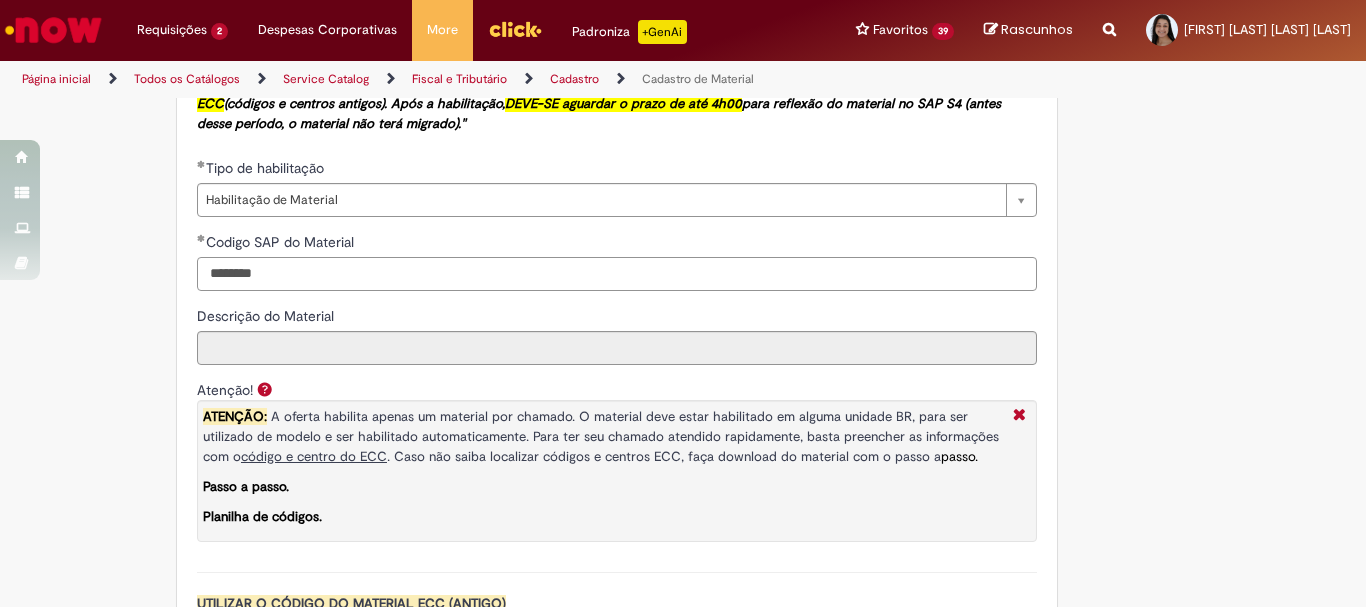 scroll, scrollTop: 1500, scrollLeft: 0, axis: vertical 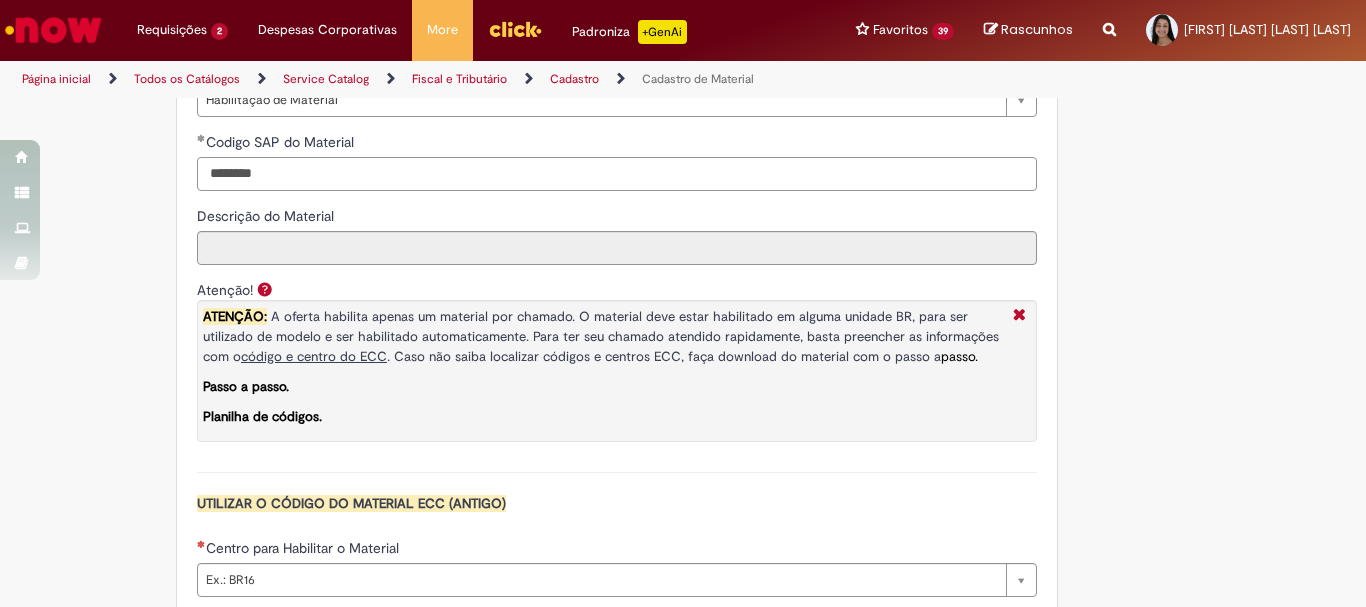 type on "********" 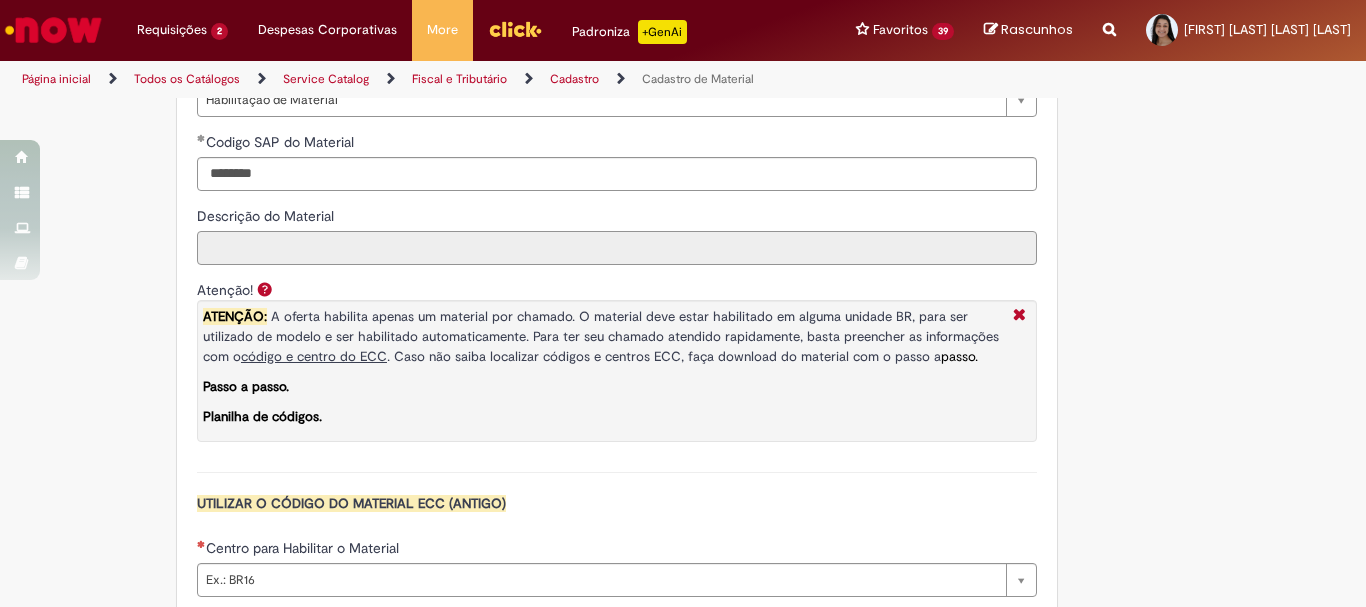 click on "Descrição do Material" at bounding box center (617, 248) 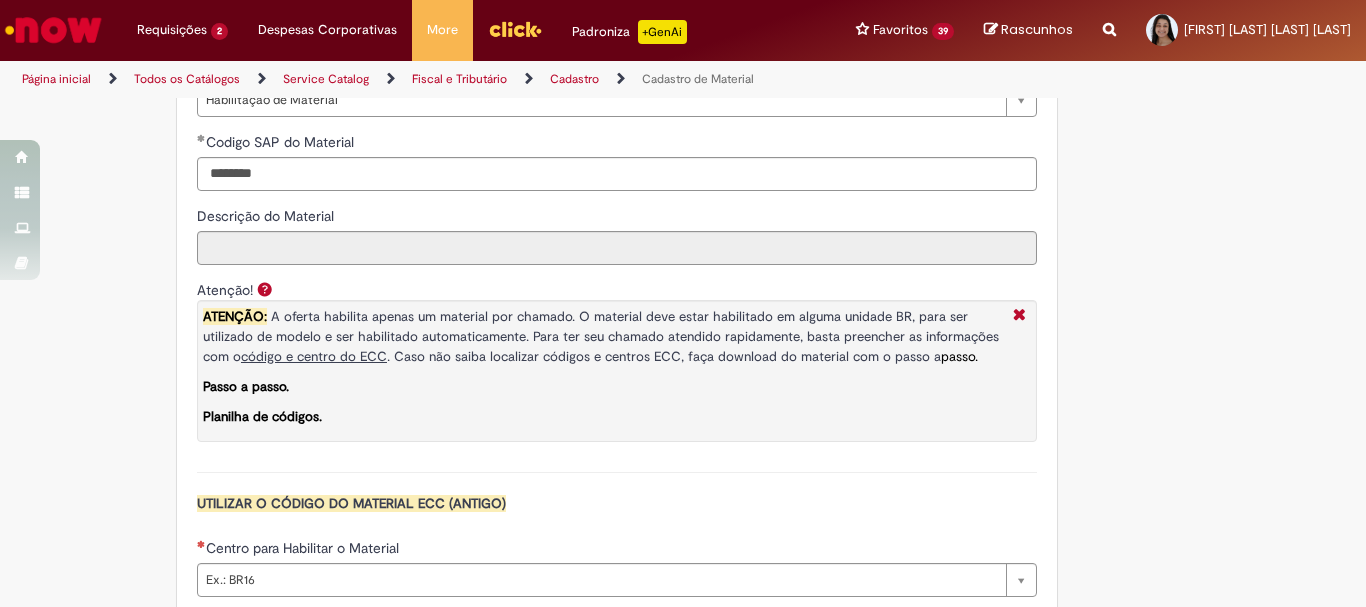 scroll, scrollTop: 1600, scrollLeft: 0, axis: vertical 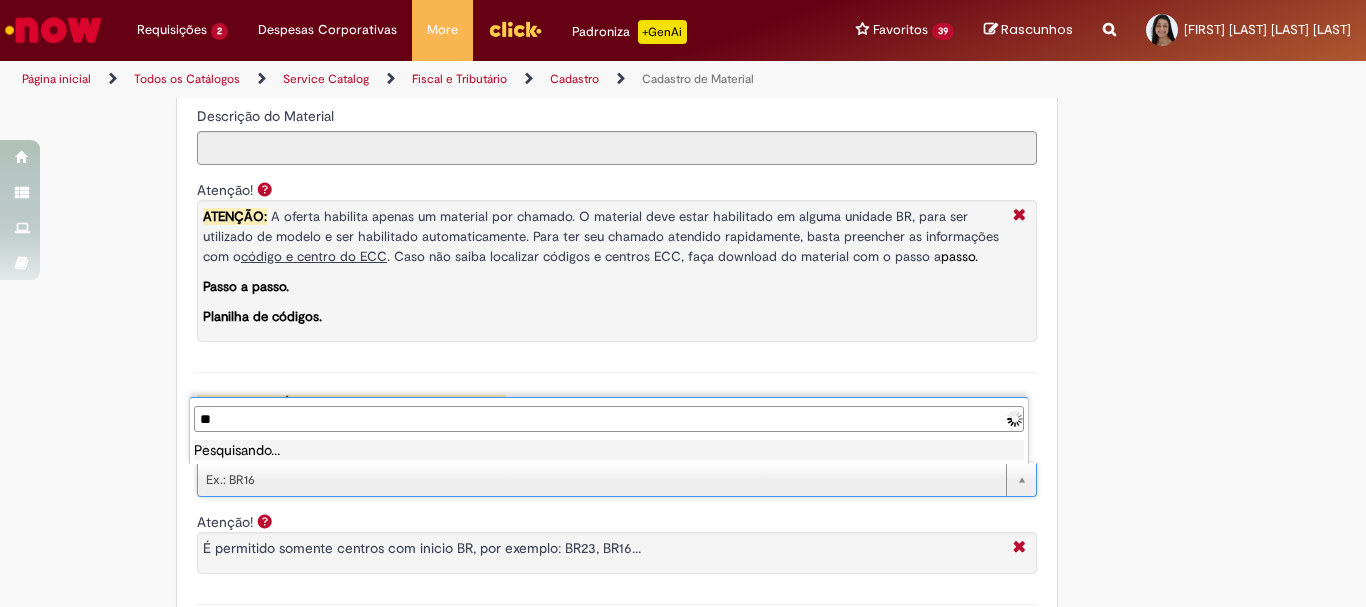 type on "*" 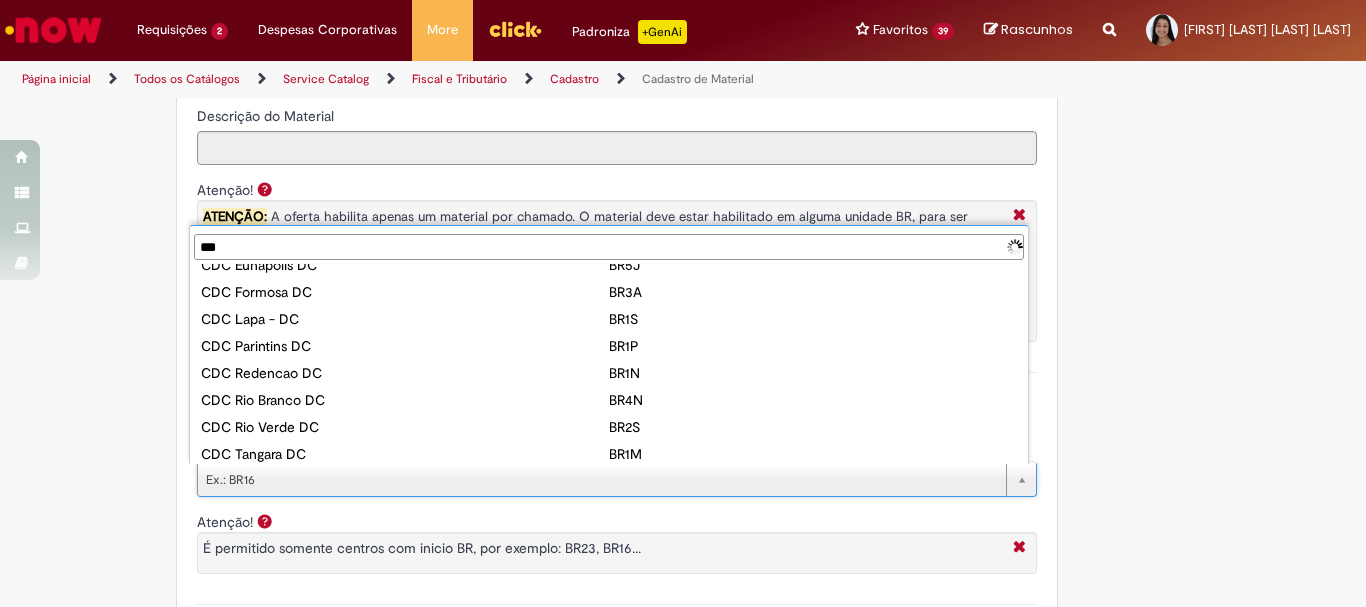 scroll, scrollTop: 0, scrollLeft: 0, axis: both 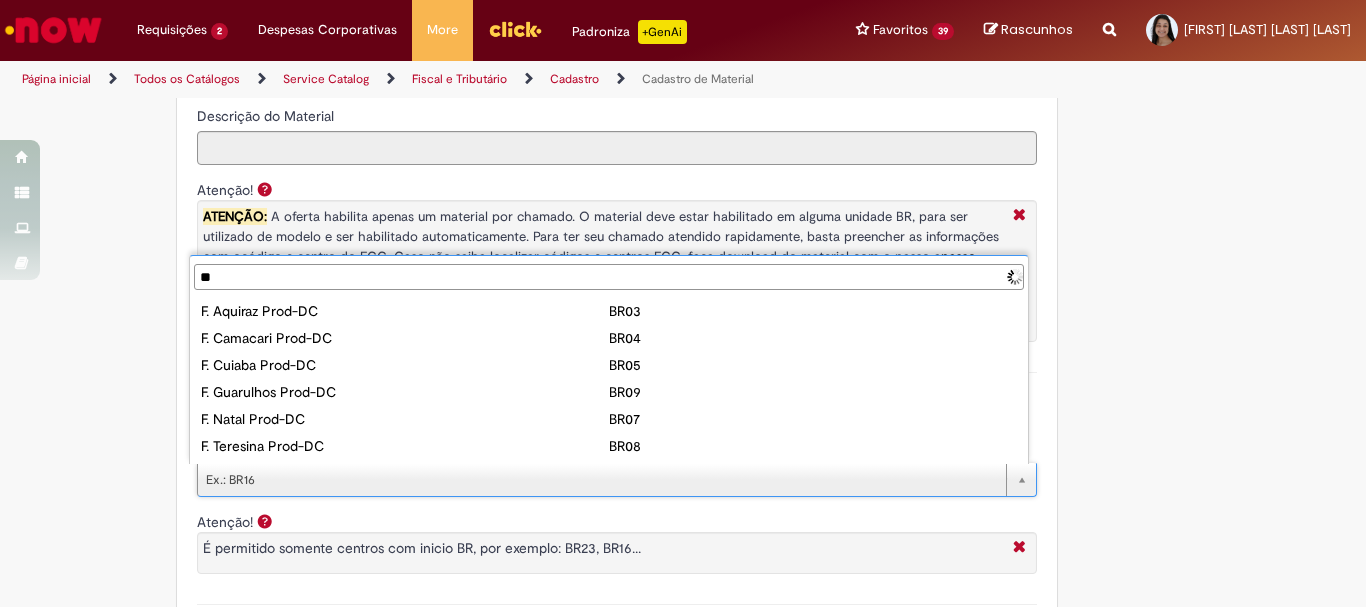 type on "*" 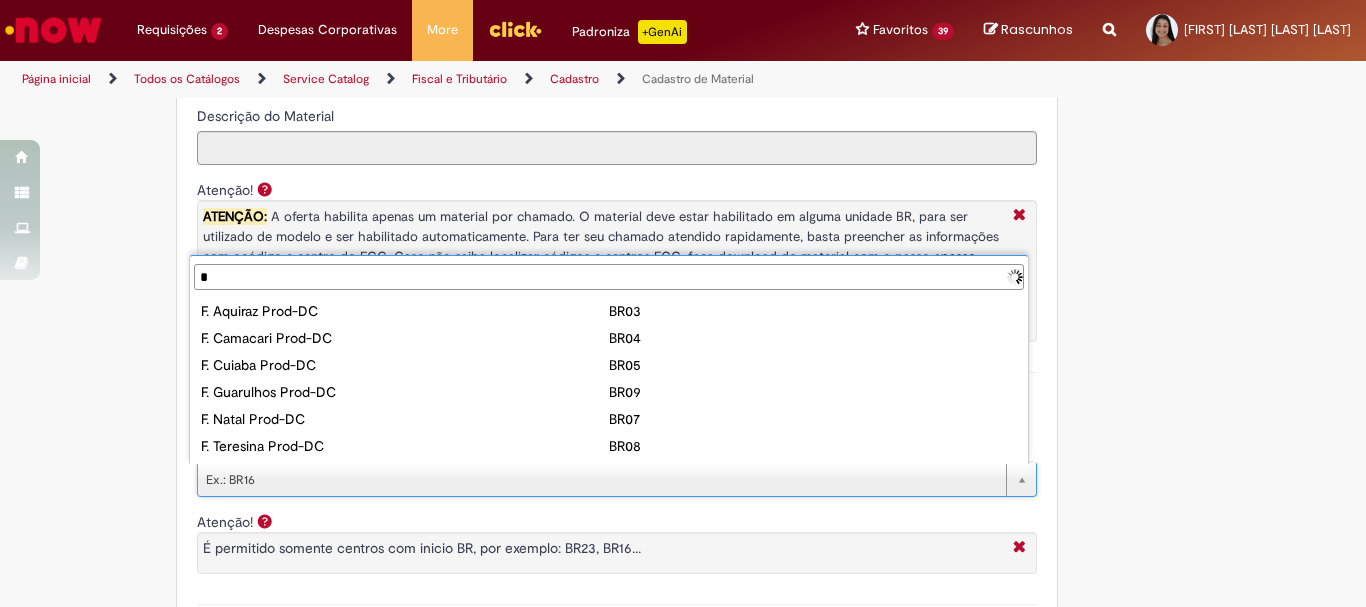 type 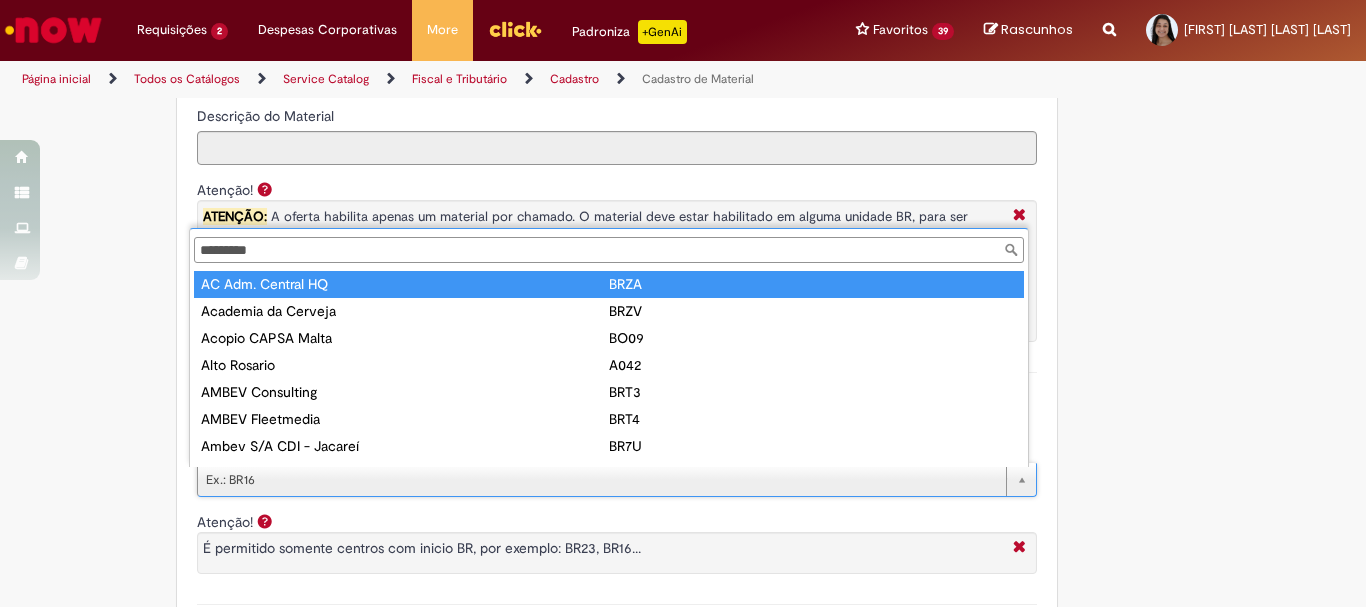 scroll, scrollTop: 16, scrollLeft: 0, axis: vertical 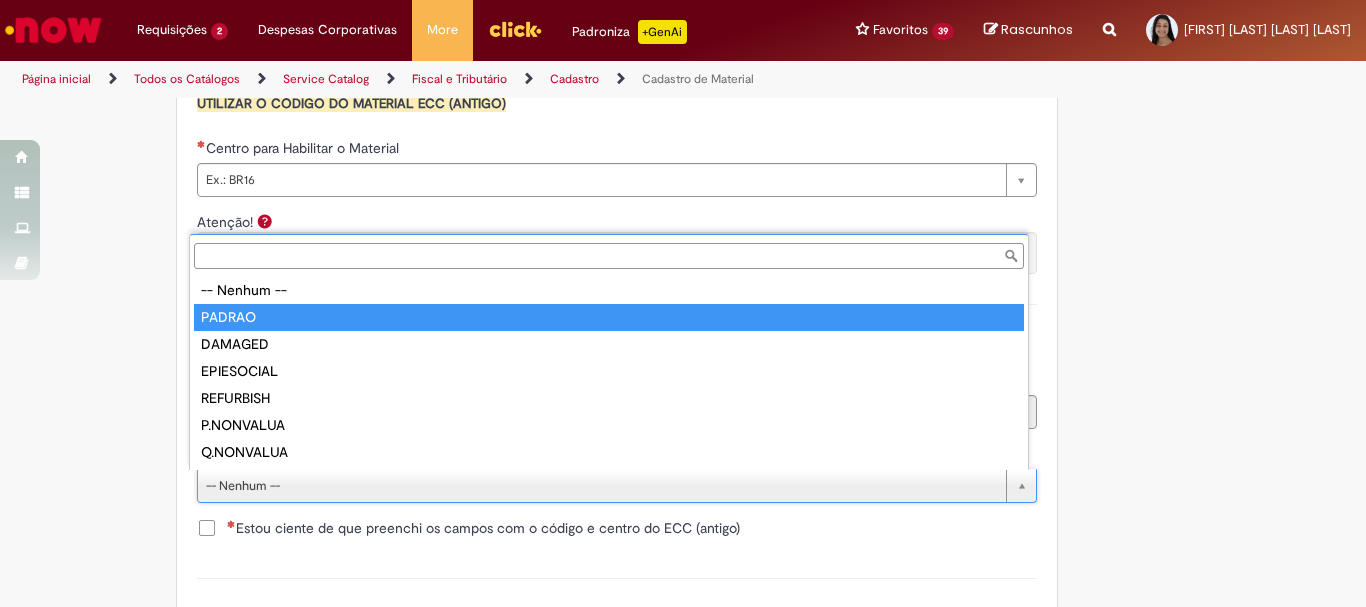 type on "******" 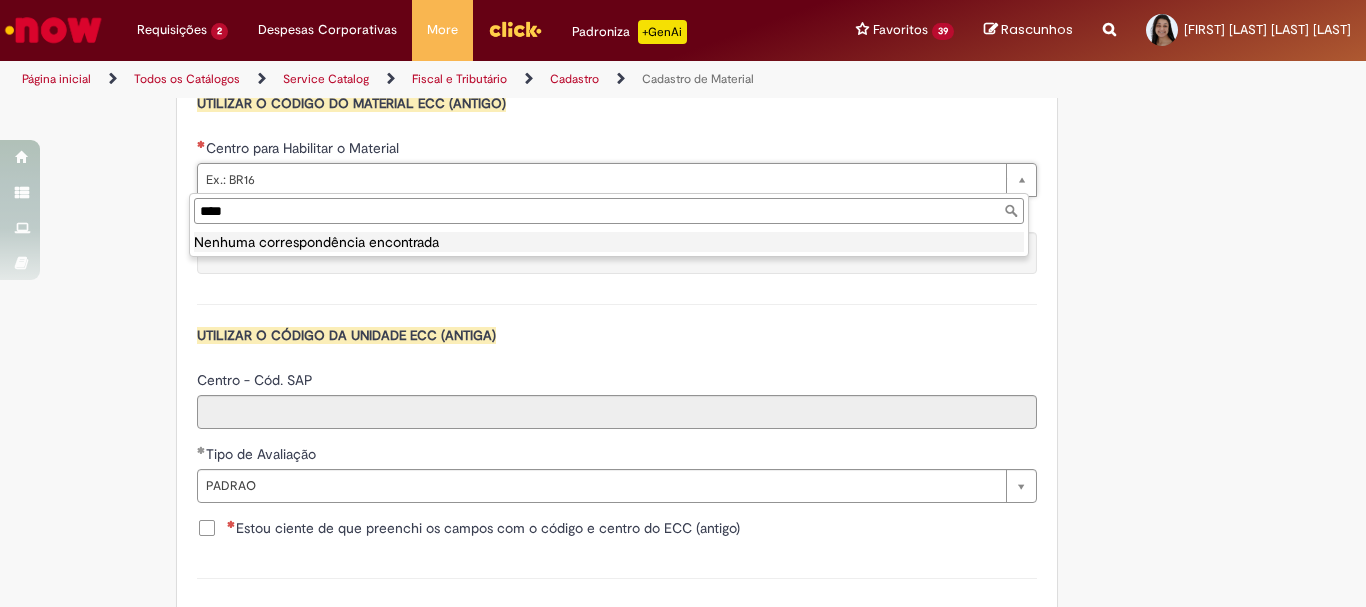 click on "****" at bounding box center (609, 211) 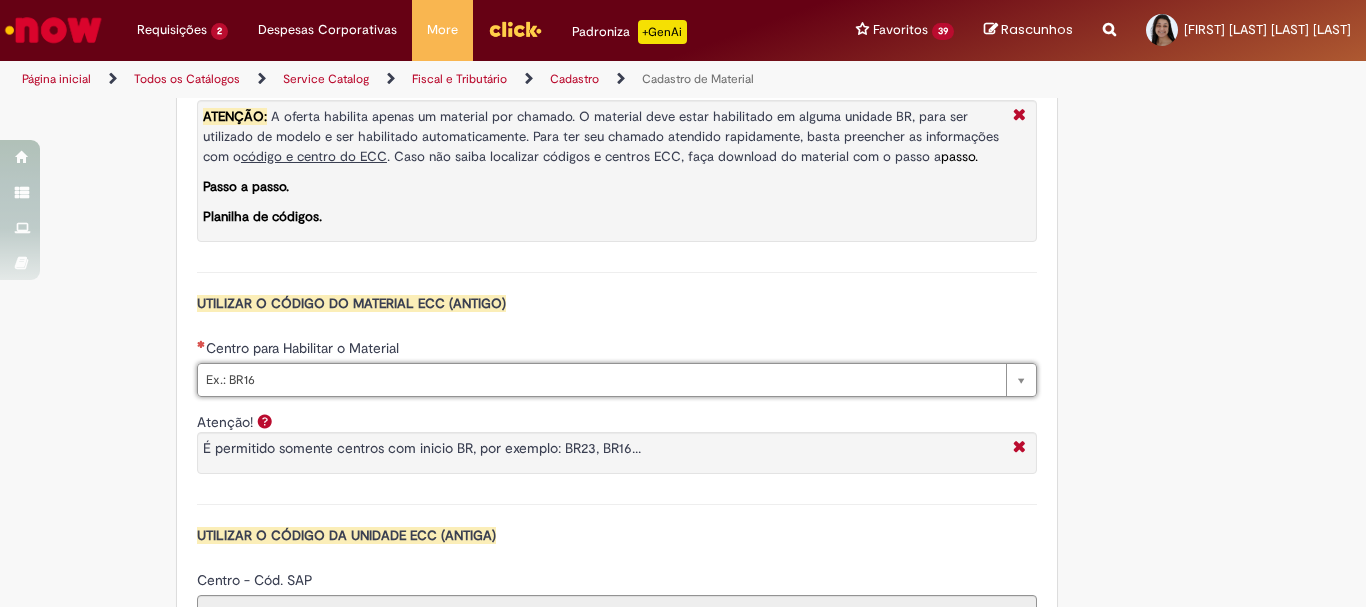 scroll, scrollTop: 1400, scrollLeft: 0, axis: vertical 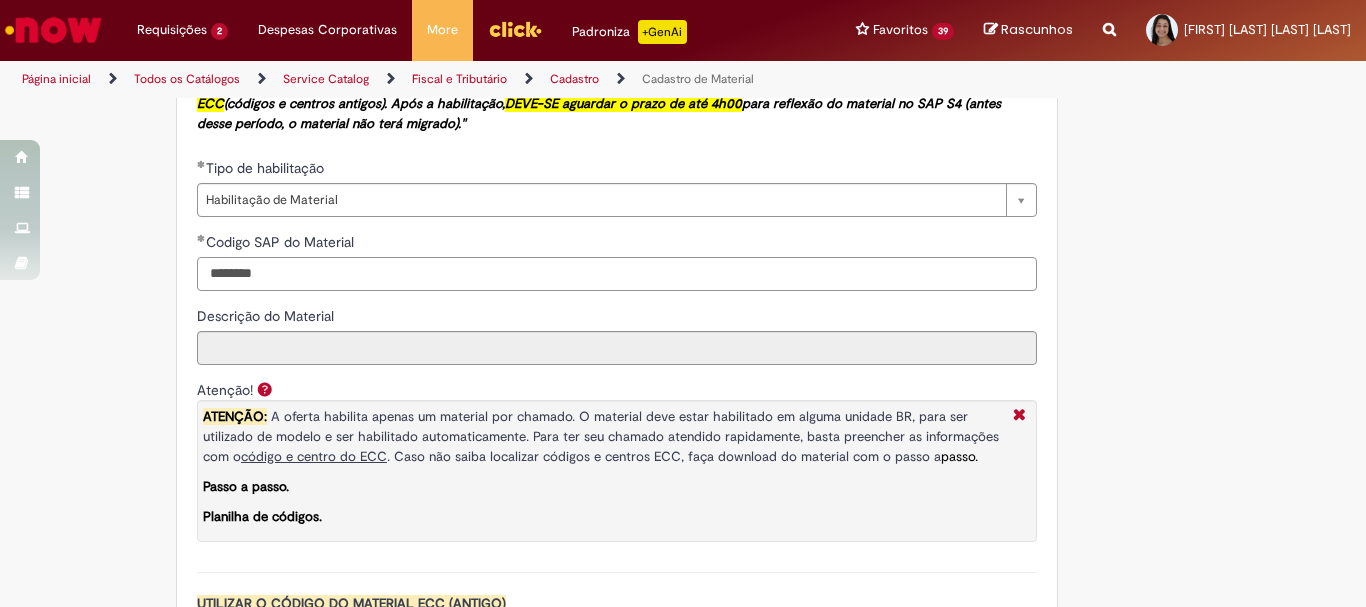 click on "********" at bounding box center [617, 274] 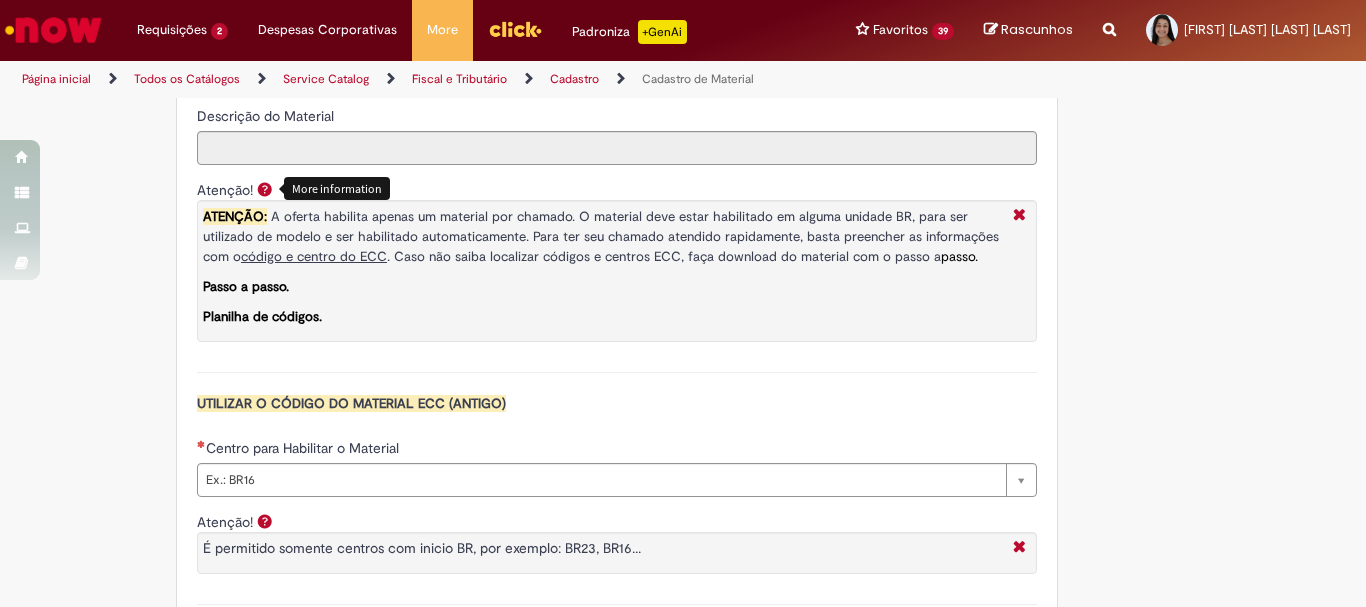 scroll, scrollTop: 1800, scrollLeft: 0, axis: vertical 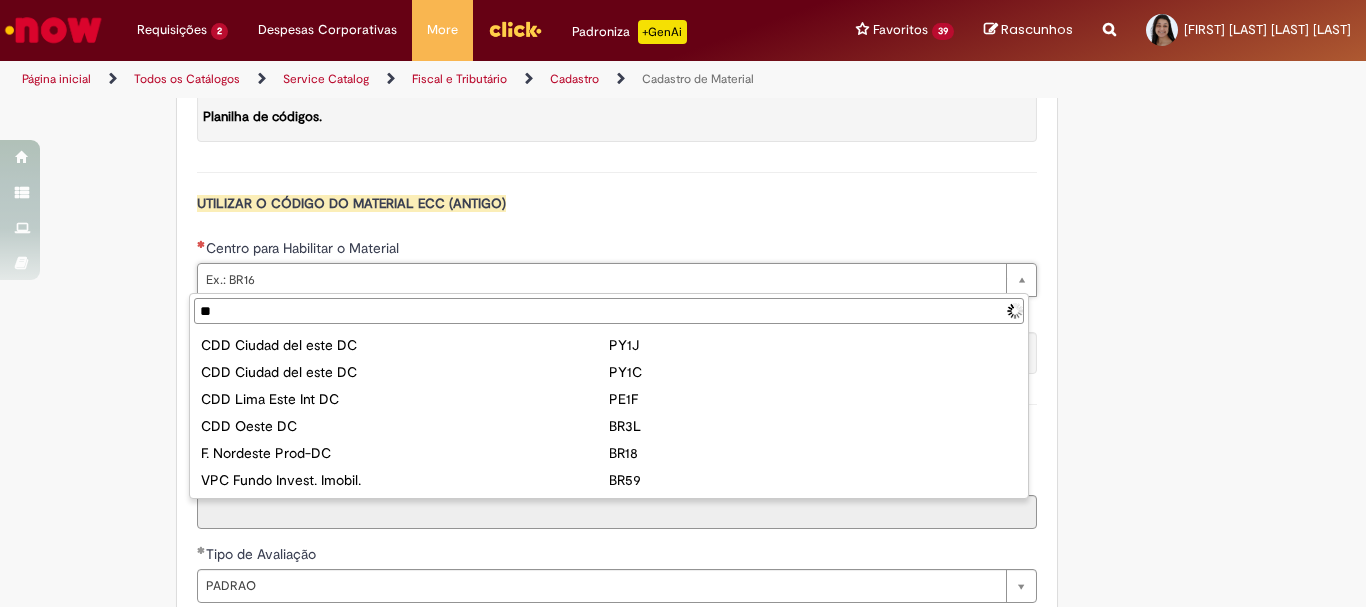 type on "*" 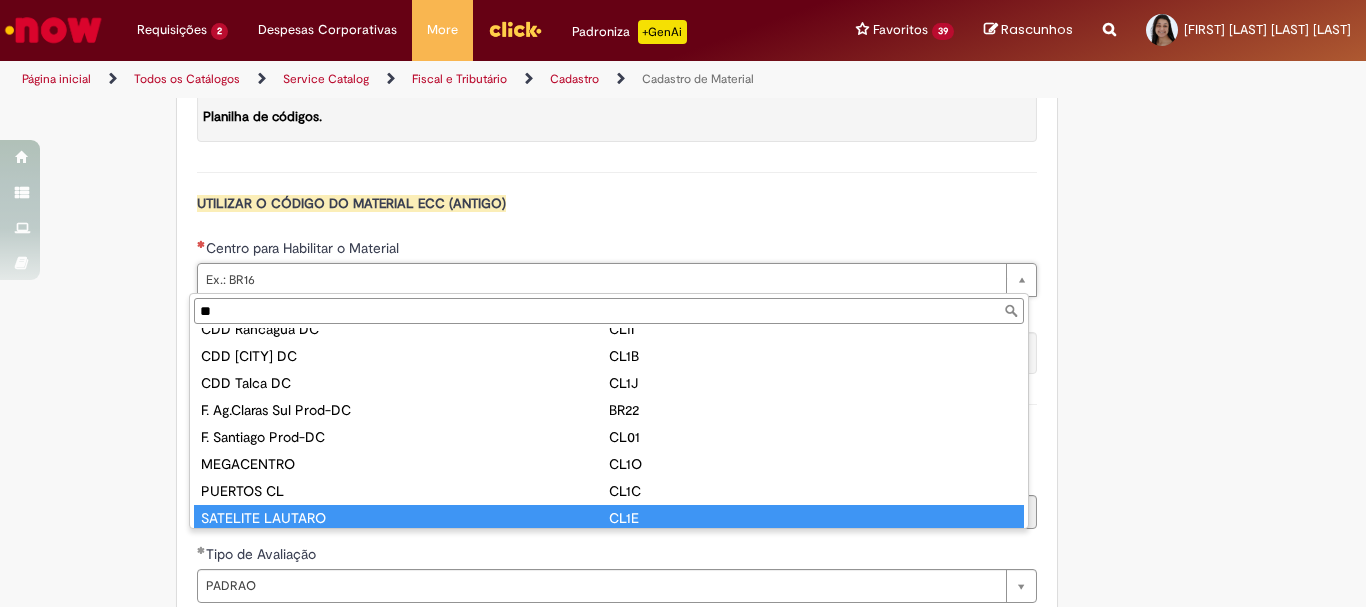 scroll, scrollTop: 286, scrollLeft: 0, axis: vertical 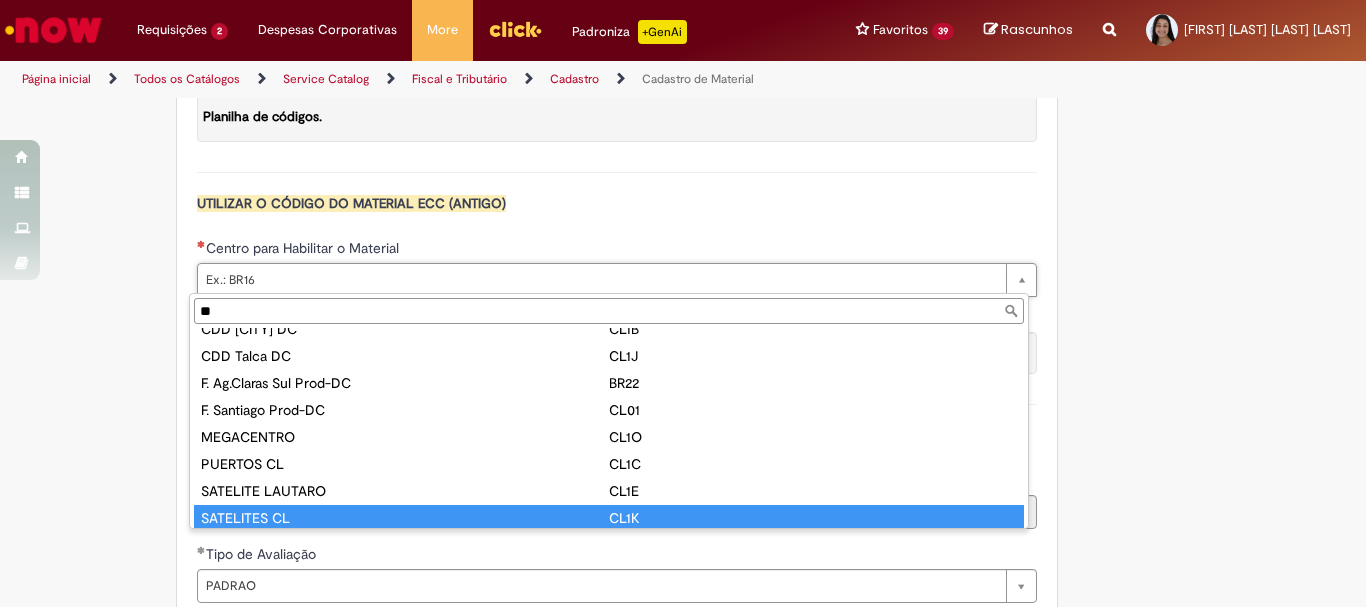 type on "*" 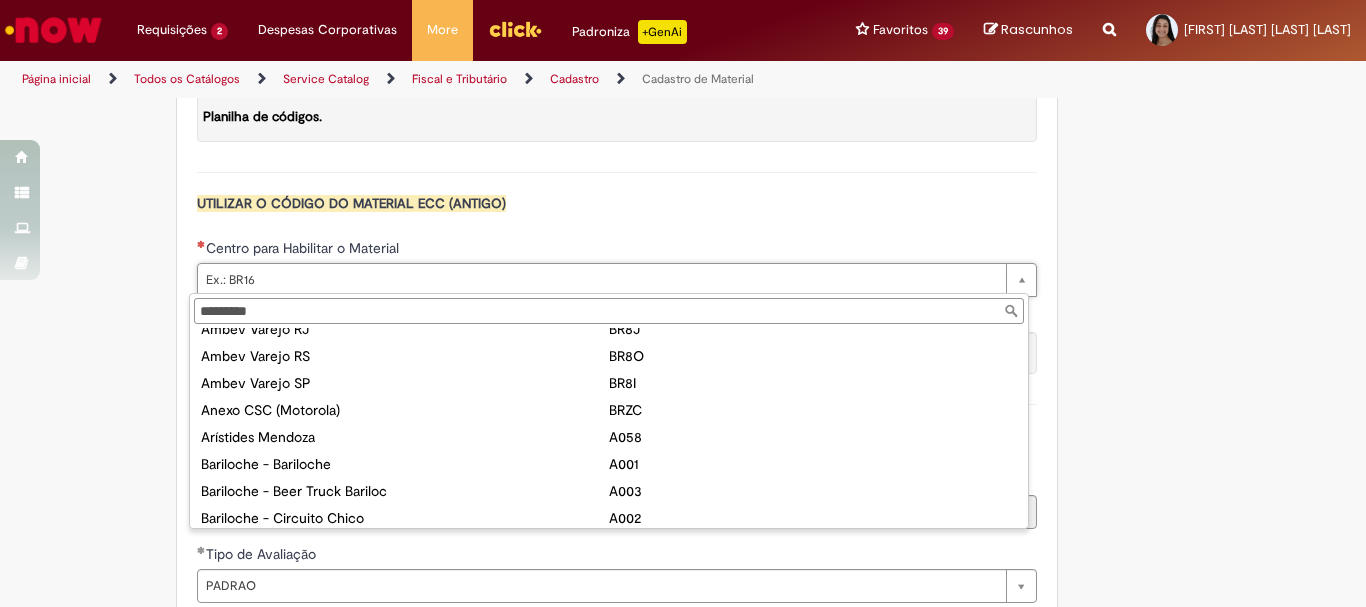 scroll, scrollTop: 0, scrollLeft: 0, axis: both 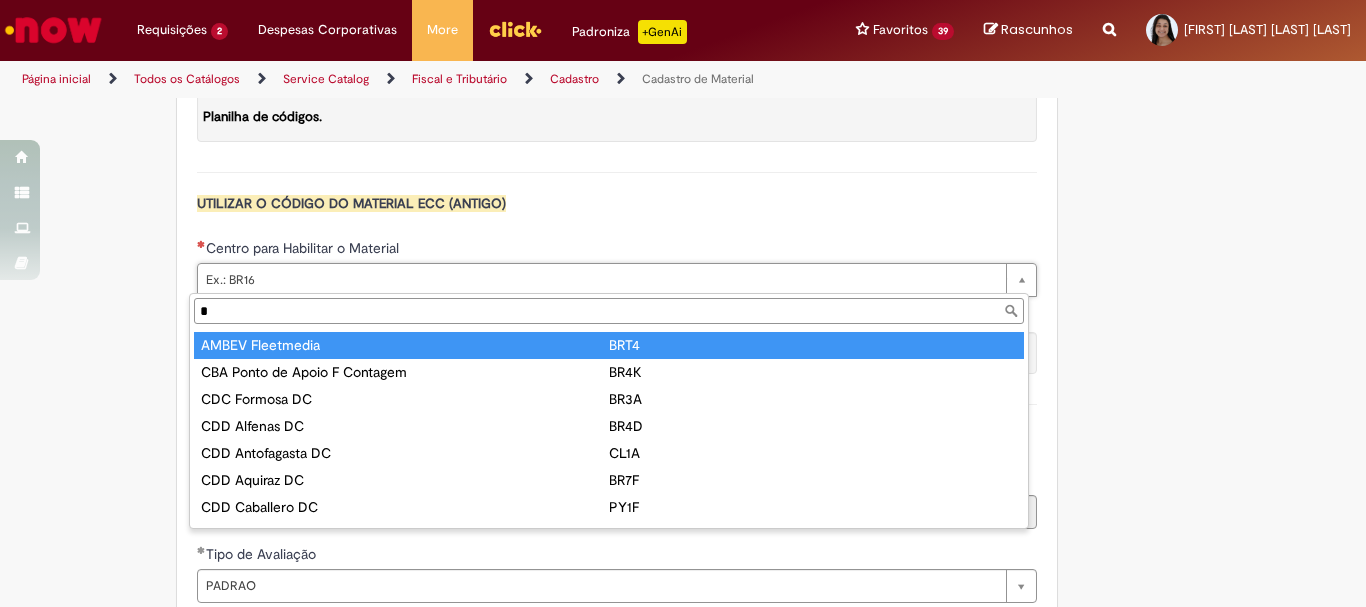 type on "**" 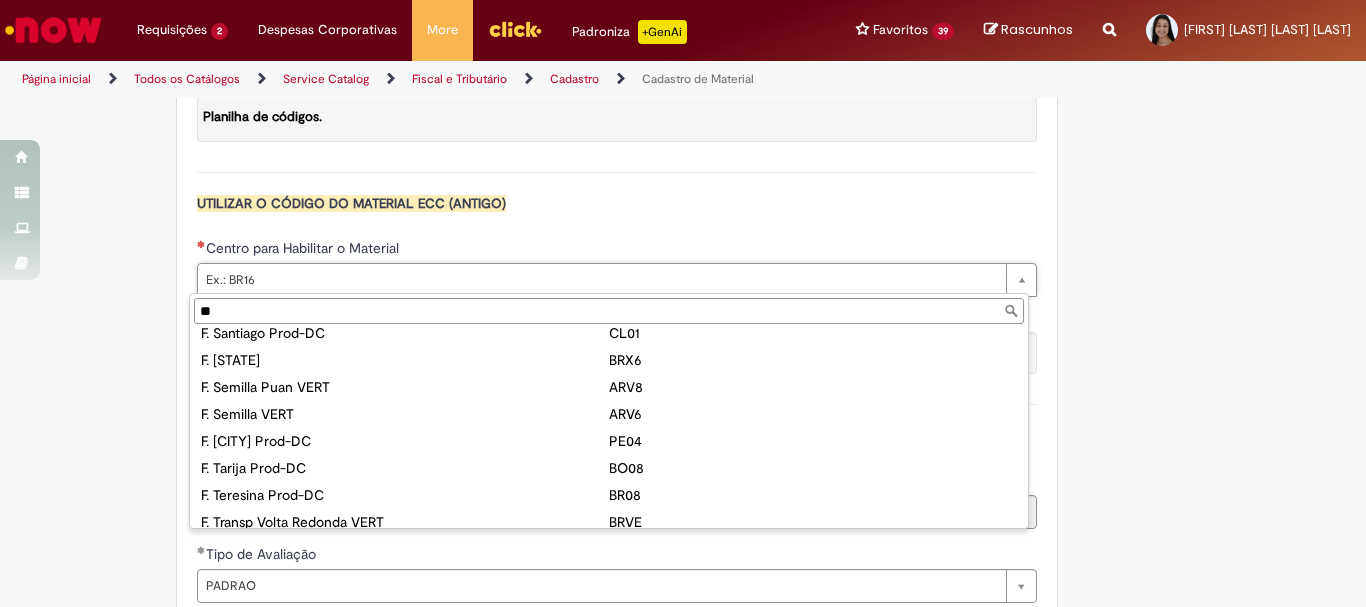 scroll, scrollTop: 2207, scrollLeft: 0, axis: vertical 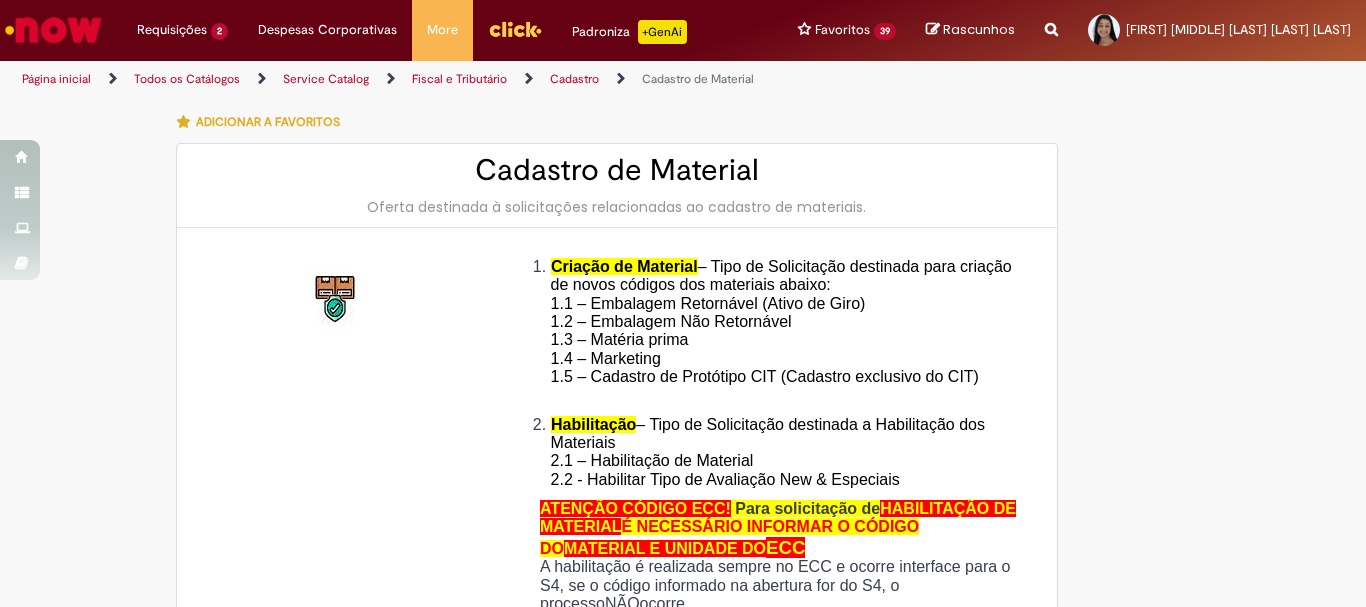type on "********" 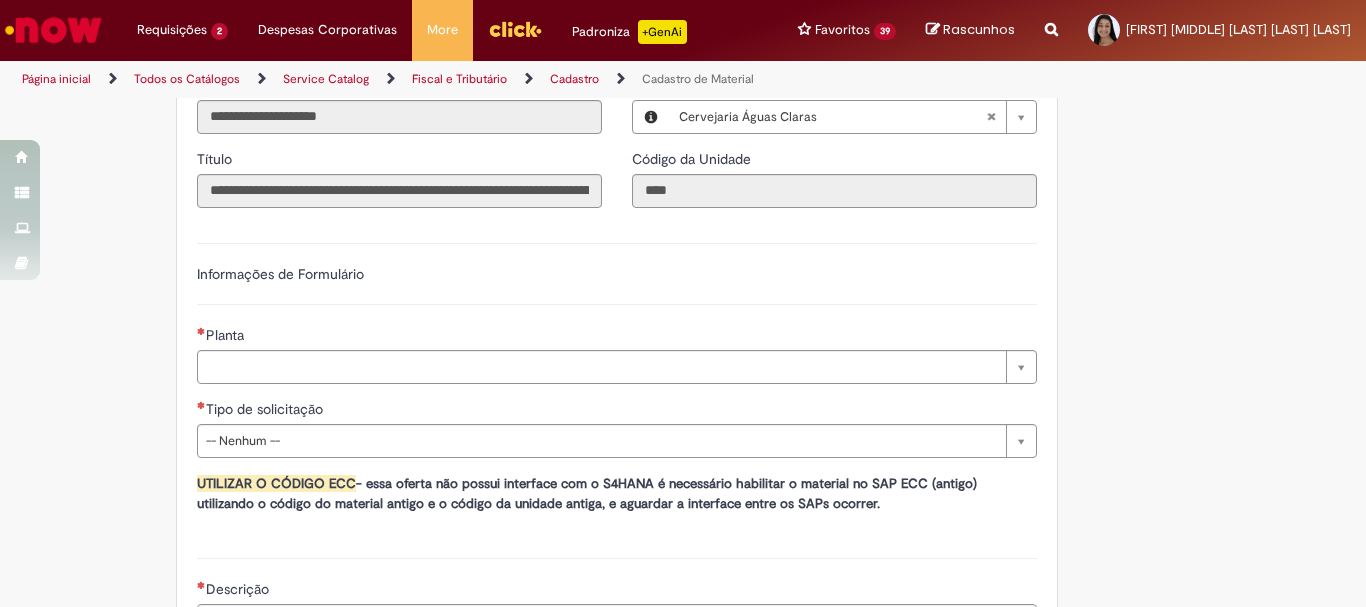 scroll, scrollTop: 1100, scrollLeft: 0, axis: vertical 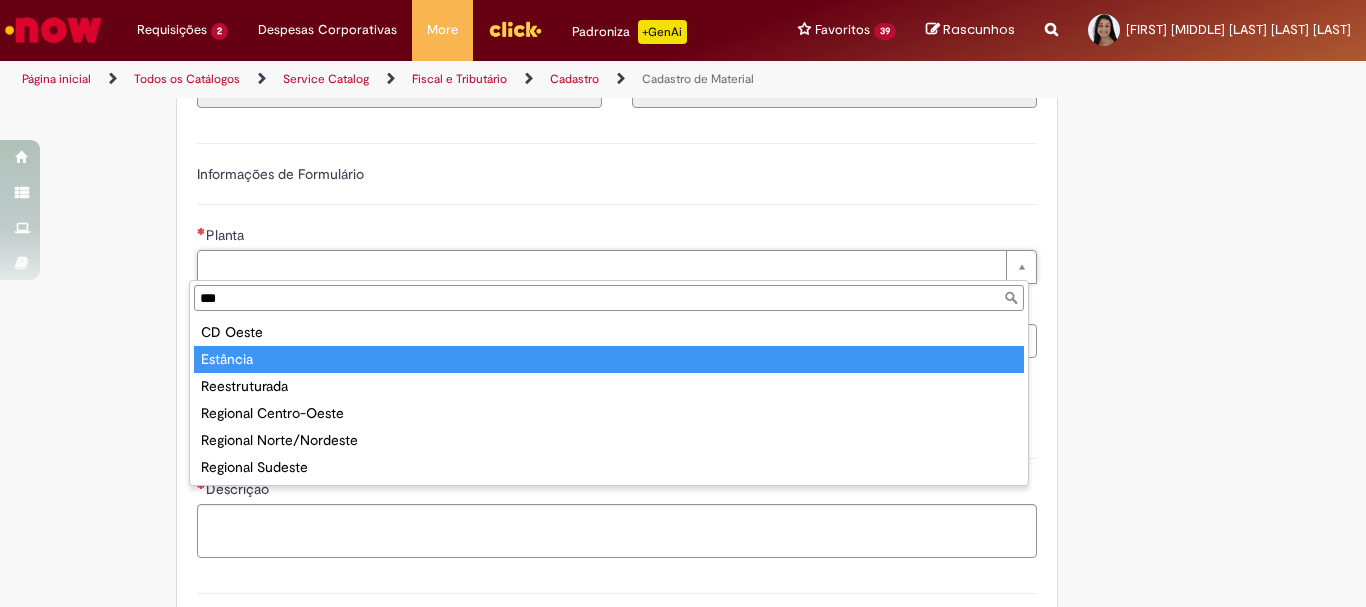 type on "***" 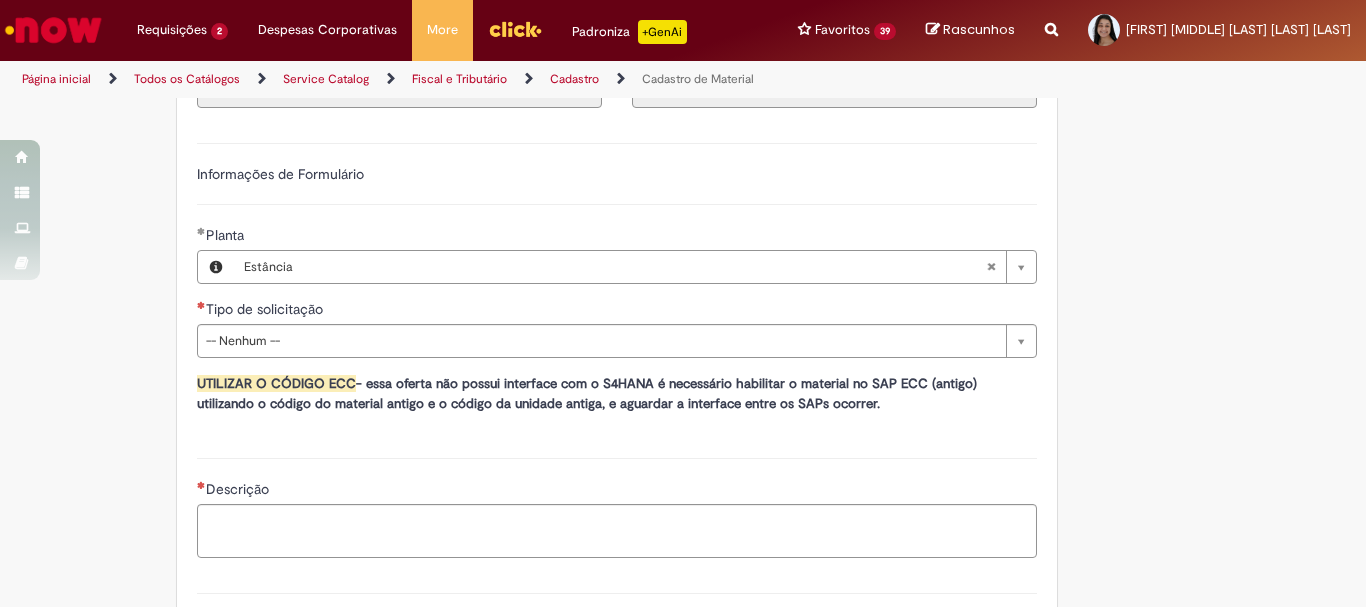 click on "**********" at bounding box center (617, 280) 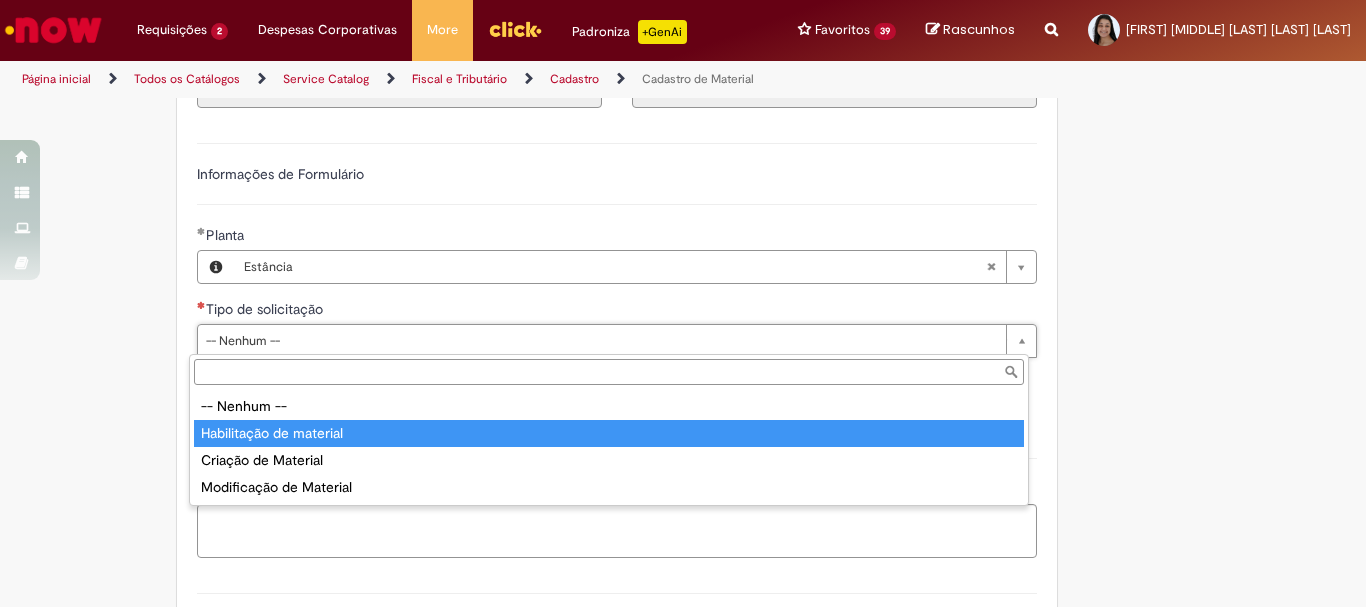 type on "**********" 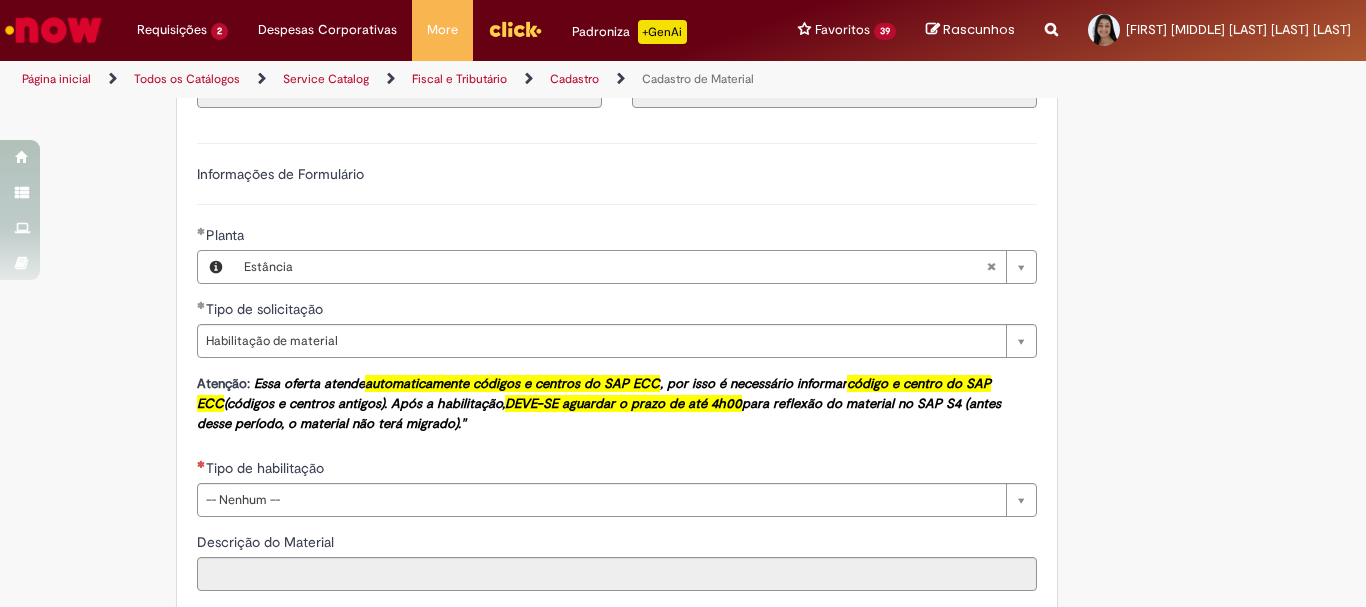 click on "Adicionar a Favoritos
Cadastro de Material
Oferta destinada à solicitações relacionadas ao cadastro de materiais.
Criação de Material  – Tipo de Solicitação destinada para criação de novos códigos dos materiais abaixo:       1.1 – Embalagem Retornável (Ativo de Giro)       1.2 – Embalagem Não Retornável        1.3 – Matéria prima       1.4 – Marketing       1.5 – Cadastro de Protótipo CIT (Cadastro exclusivo do CIT)
Habilitação  – Tipo de Solicitação destinada a Habilitação dos Materiais       2.1 – Habilitação de Material       2.2 - Habilitar Tipo de Avaliação New & Especiais
ATENÇÃO CÓDIGO ECC!   Para solicitação de  HABILITAÇÃO DE MATERIAL  É NECESSÁRIO INFORMAR O CÓDIGO DO  MATERIAL E UNIDADE DO  ECC
NÃO  ocorre.
ATENÇÃO INTERFACE!
Modificação" at bounding box center [585, 52] 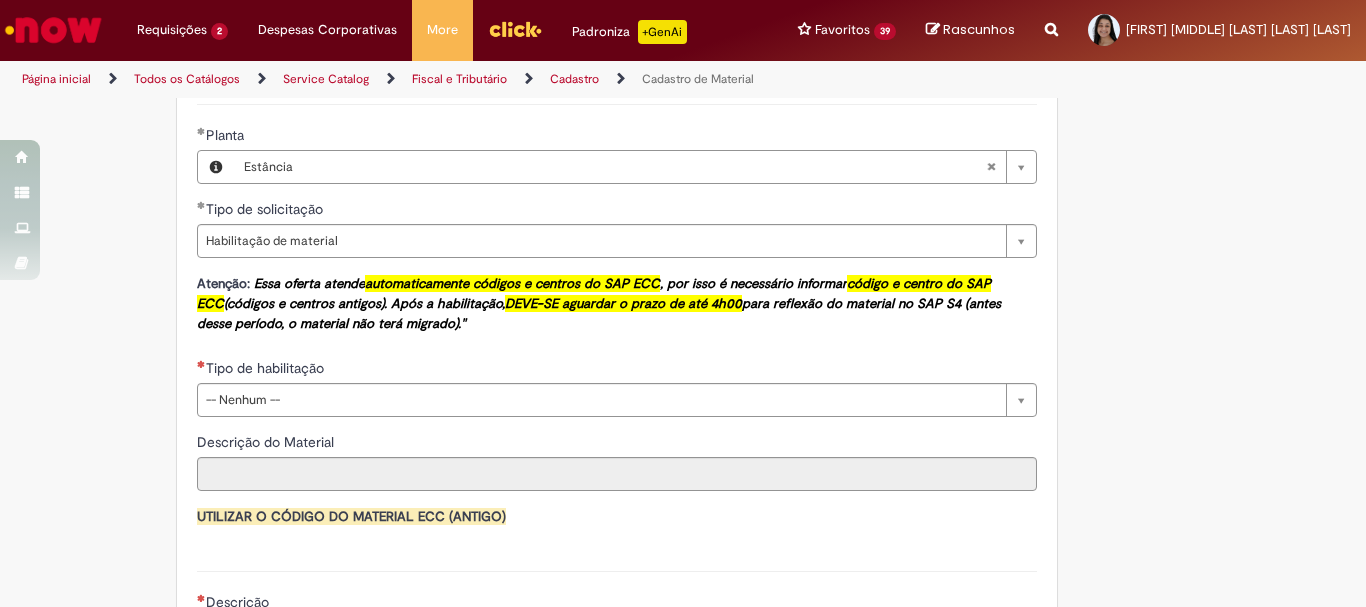 scroll, scrollTop: 1400, scrollLeft: 0, axis: vertical 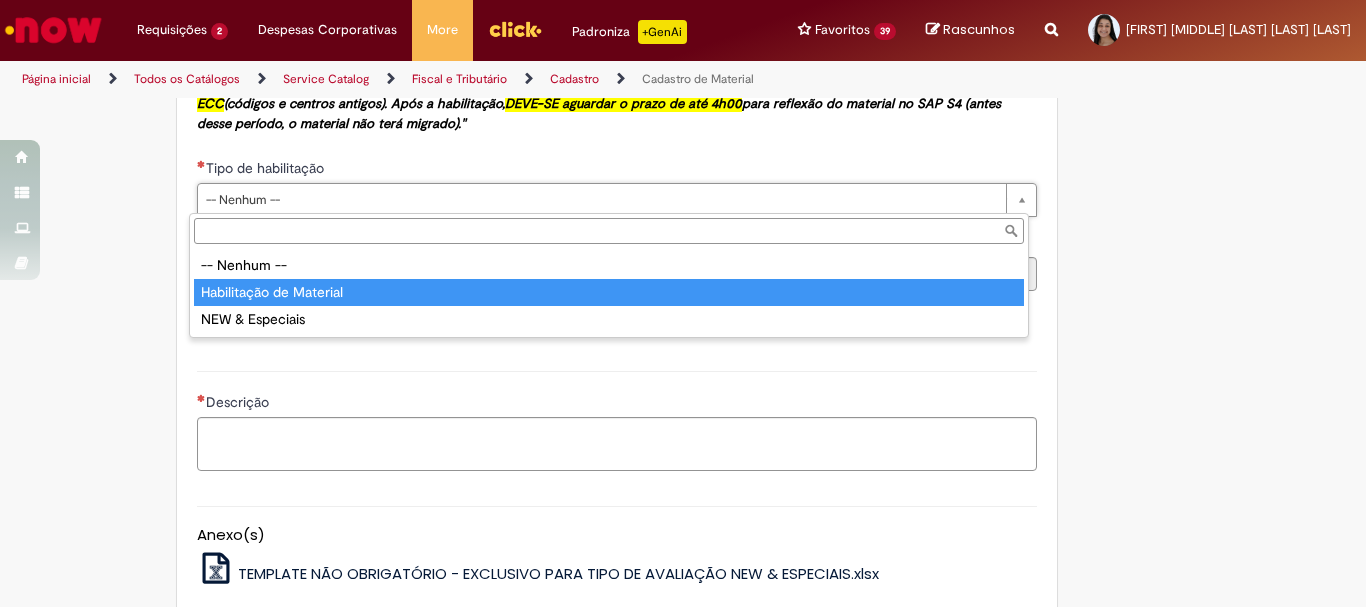 type on "**********" 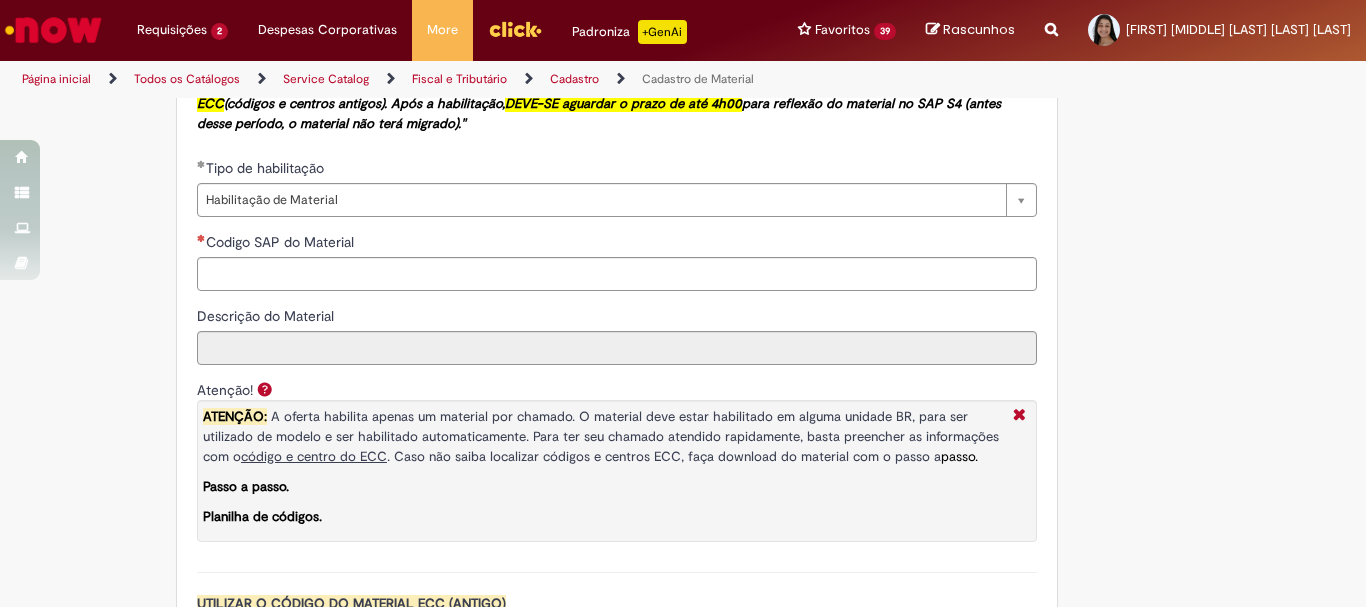 click on "Adicionar a Favoritos
Cadastro de Material
Oferta destinada à solicitações relacionadas ao cadastro de materiais.
Criação de Material  – Tipo de Solicitação destinada para criação de novos códigos dos materiais abaixo:       1.1 – Embalagem Retornável (Ativo de Giro)       1.2 – Embalagem Não Retornável        1.3 – Matéria prima       1.4 – Marketing       1.5 – Cadastro de Protótipo CIT (Cadastro exclusivo do CIT)
Habilitação  – Tipo de Solicitação destinada a Habilitação dos Materiais       2.1 – Habilitação de Material       2.2 - Habilitar Tipo de Avaliação New & Especiais
ATENÇÃO CÓDIGO ECC!   Para solicitação de  HABILITAÇÃO DE MATERIAL  É NECESSÁRIO INFORMAR O CÓDIGO DO  MATERIAL E UNIDADE DO  ECC
NÃO  ocorre.
ATENÇÃO INTERFACE!
Modificação" at bounding box center (585, 58) 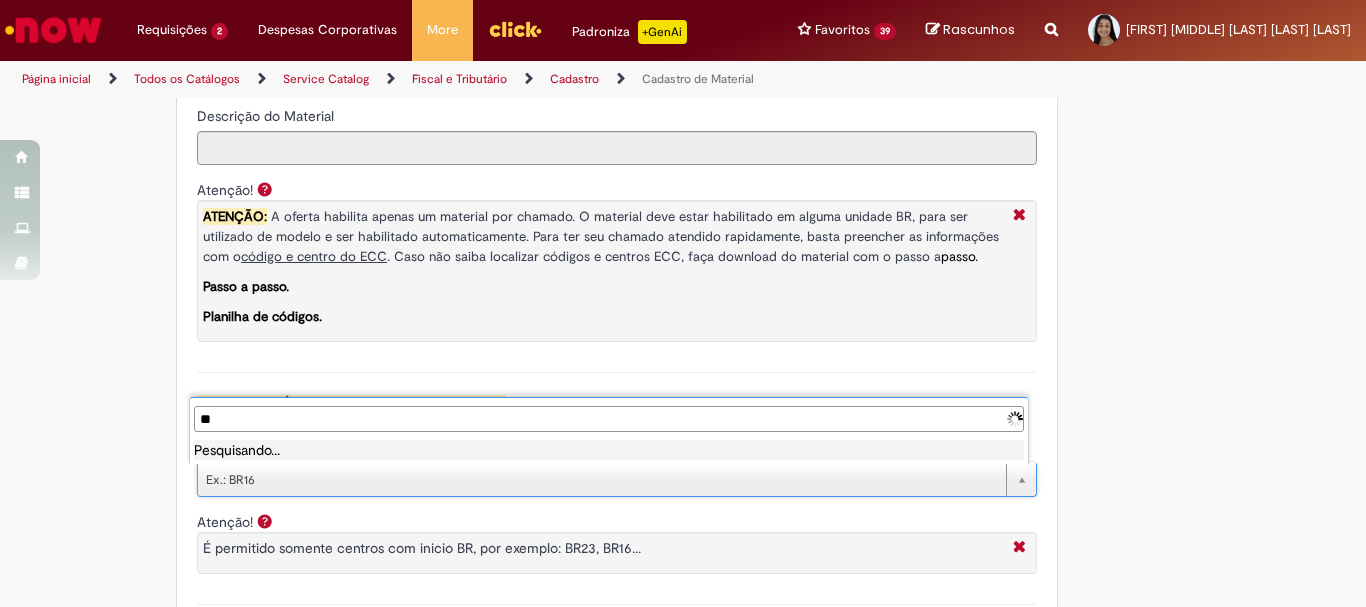 type on "*" 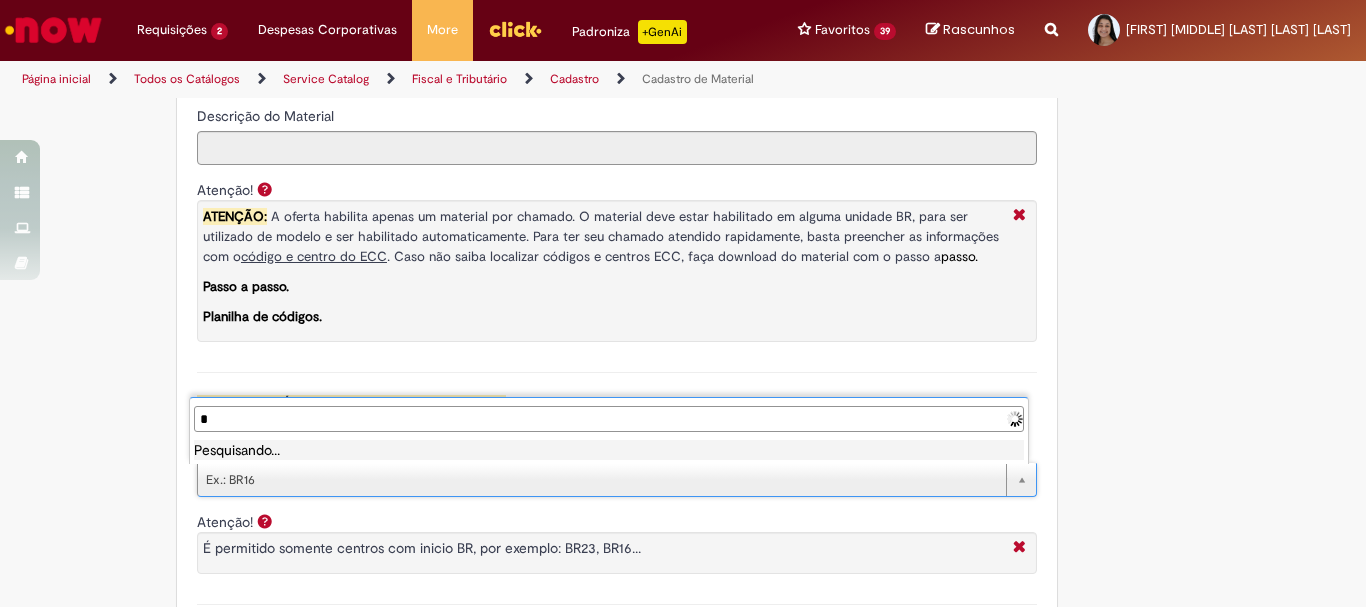 type 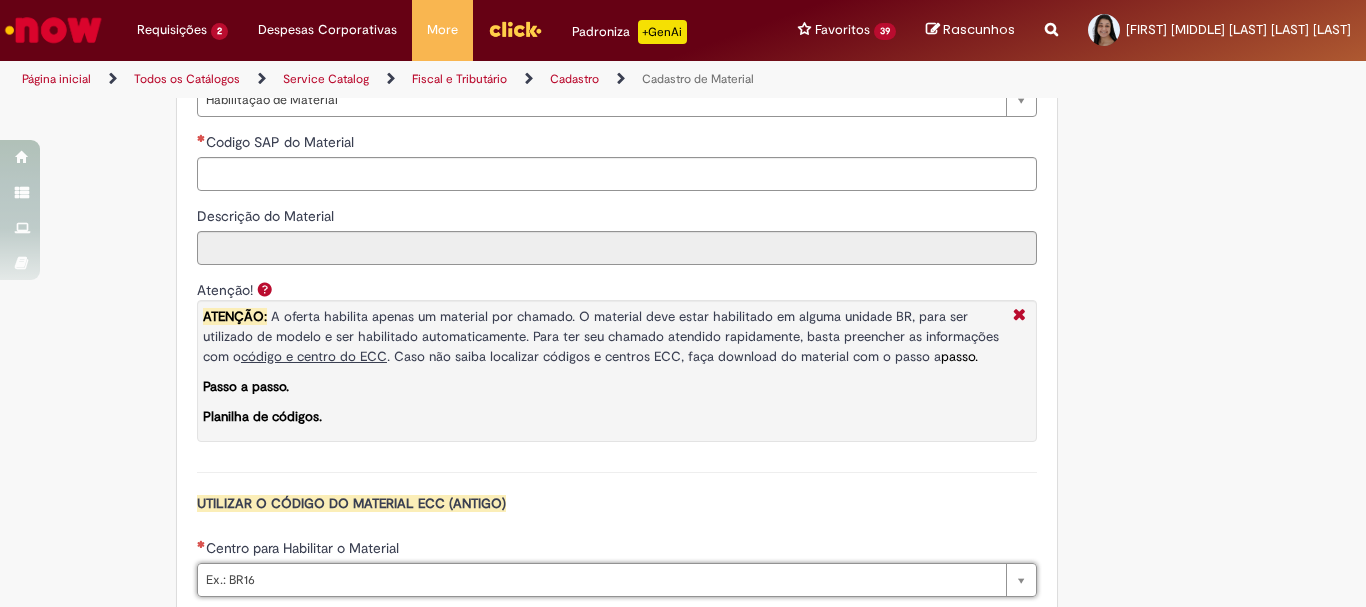 scroll, scrollTop: 1400, scrollLeft: 0, axis: vertical 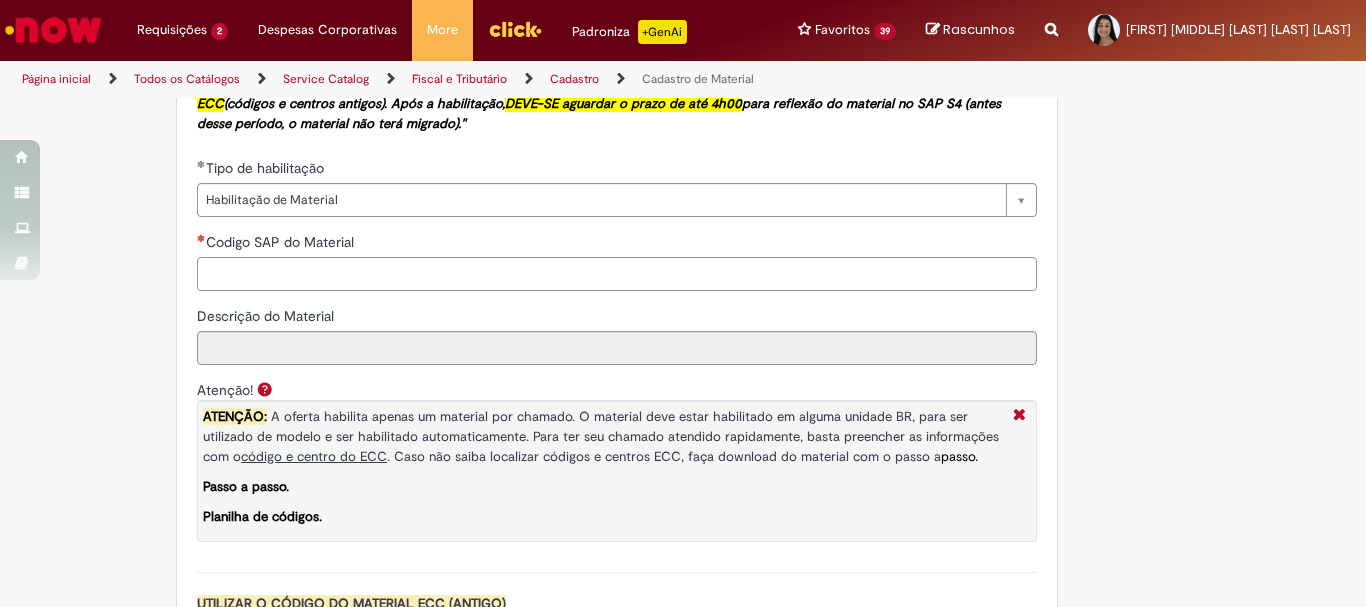 click on "Codigo SAP do Material" at bounding box center [617, 274] 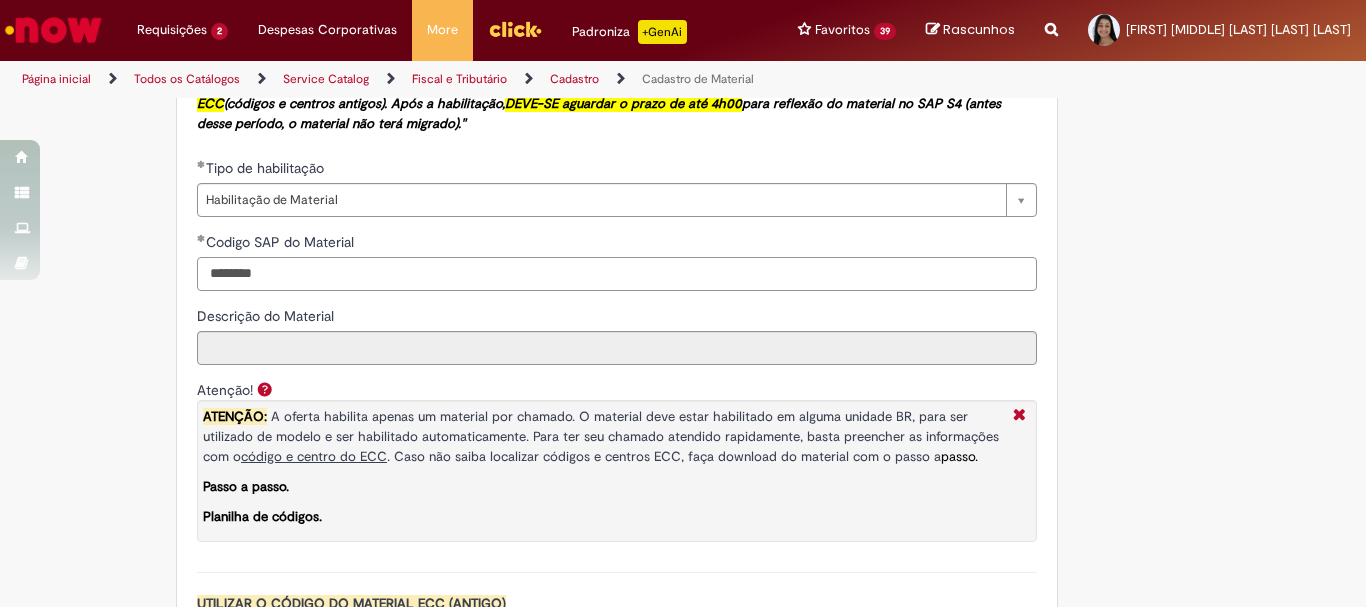 type on "********" 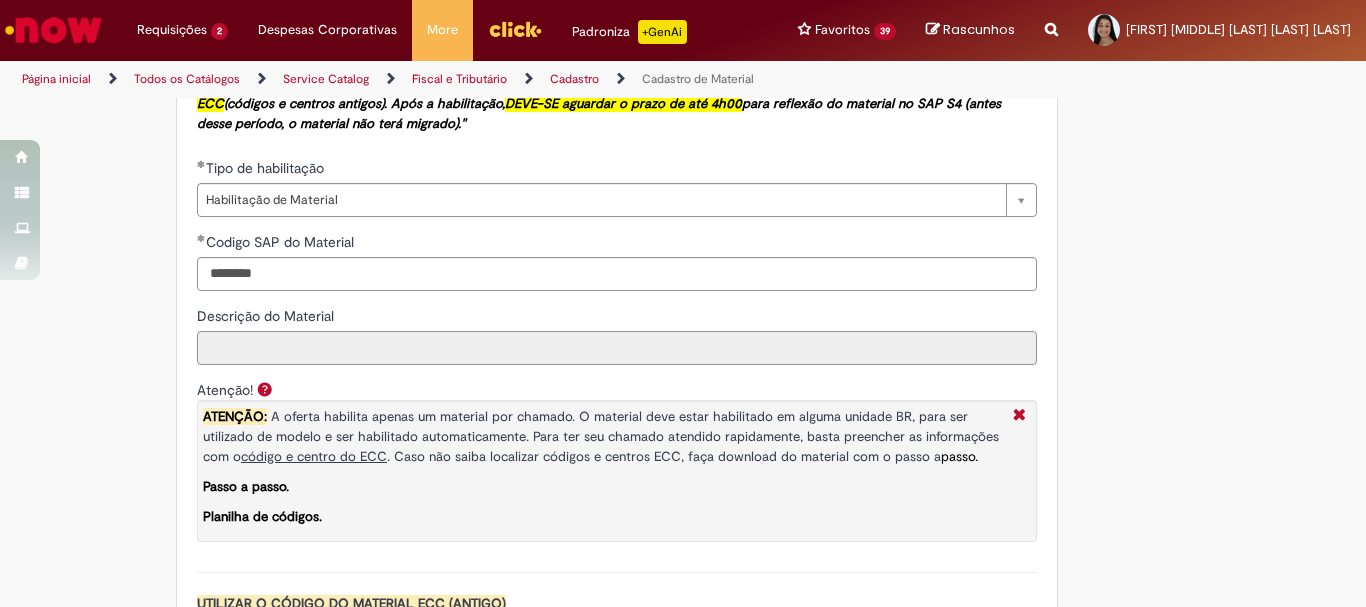 click on "Descrição do Material" at bounding box center (617, 348) 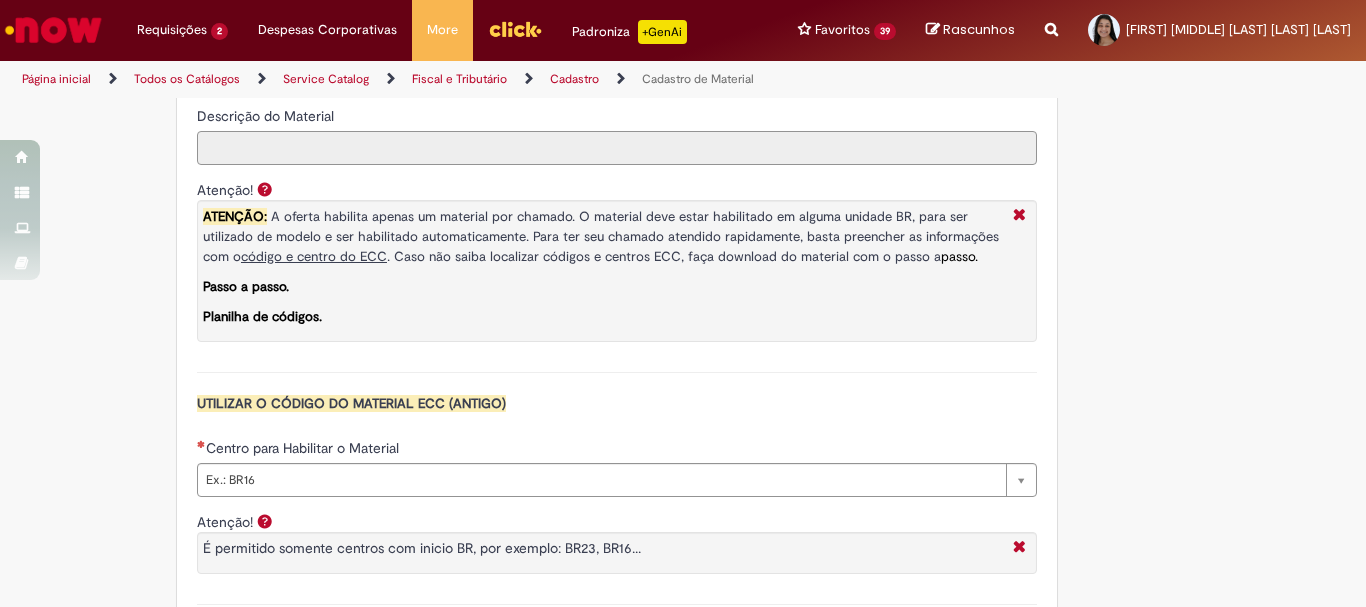 scroll, scrollTop: 1700, scrollLeft: 0, axis: vertical 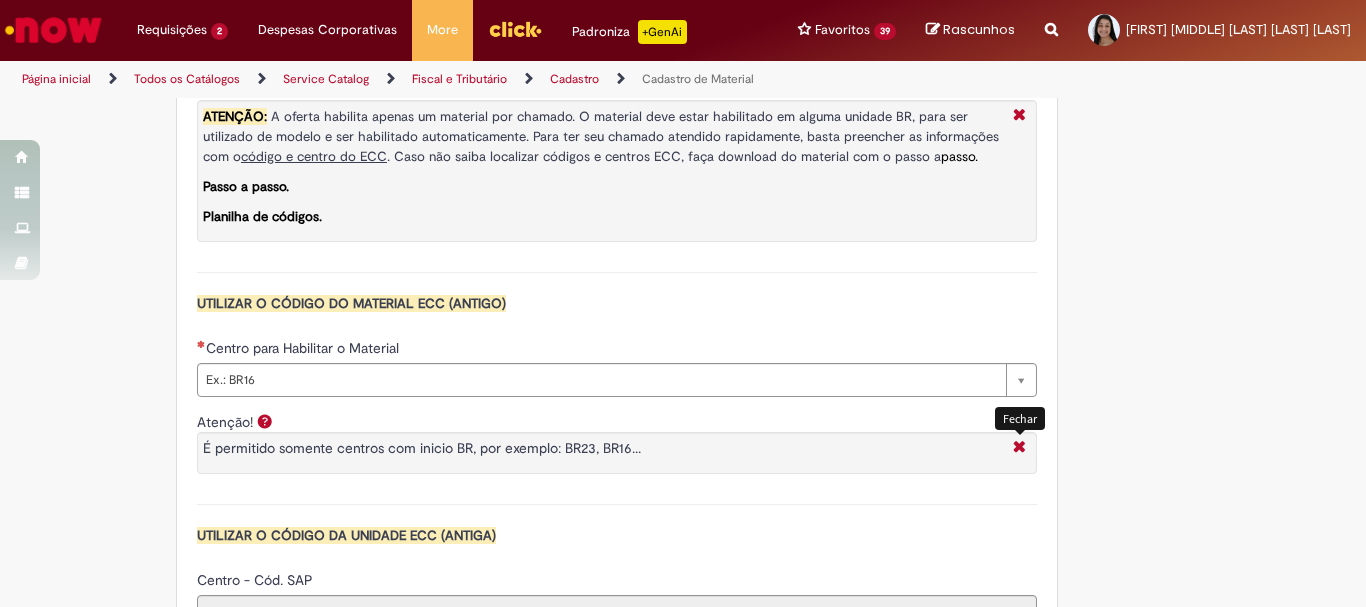 click at bounding box center [1019, 448] 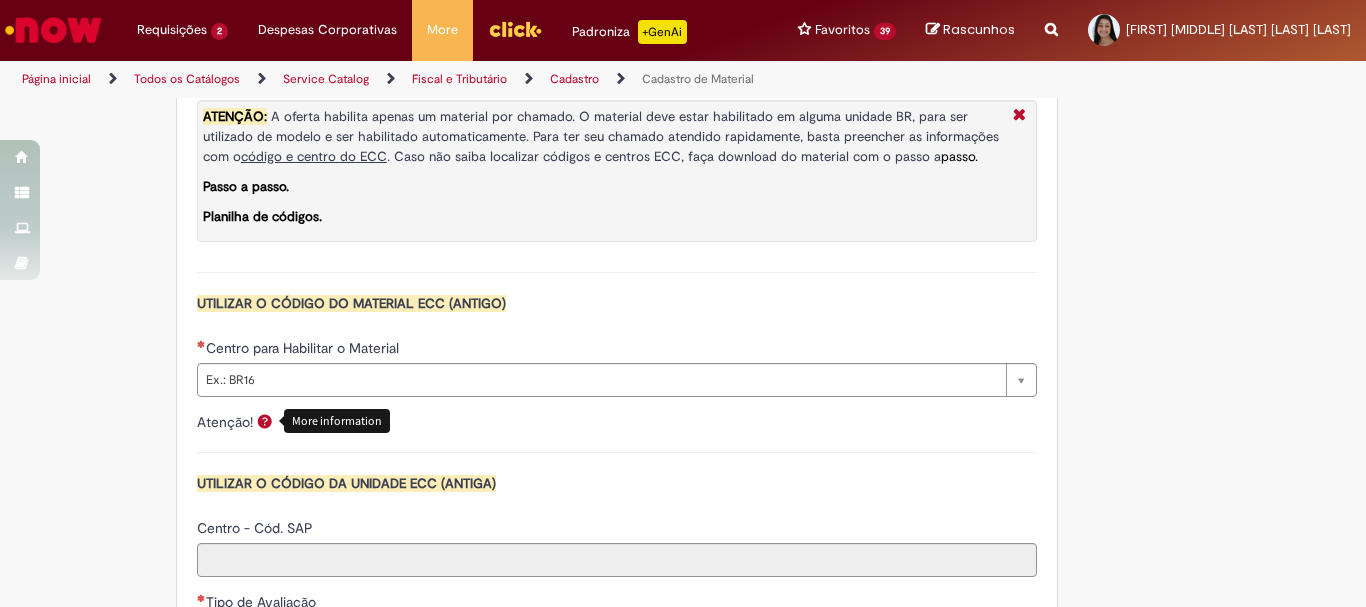 scroll, scrollTop: 1800, scrollLeft: 0, axis: vertical 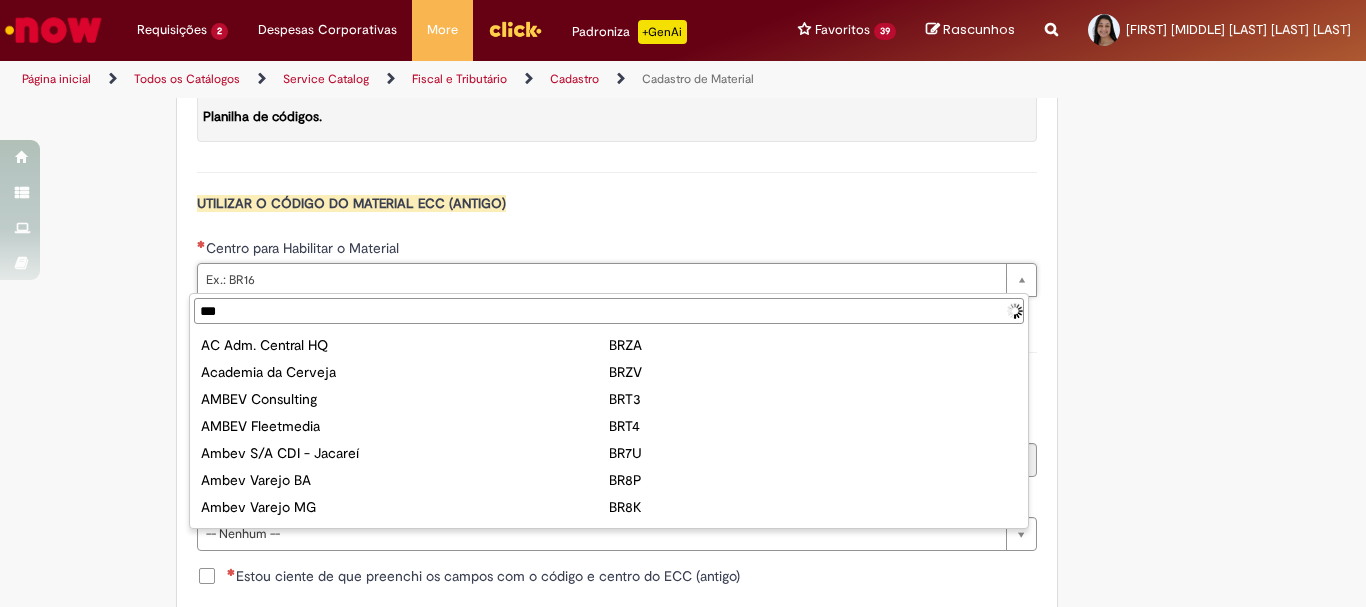type on "****" 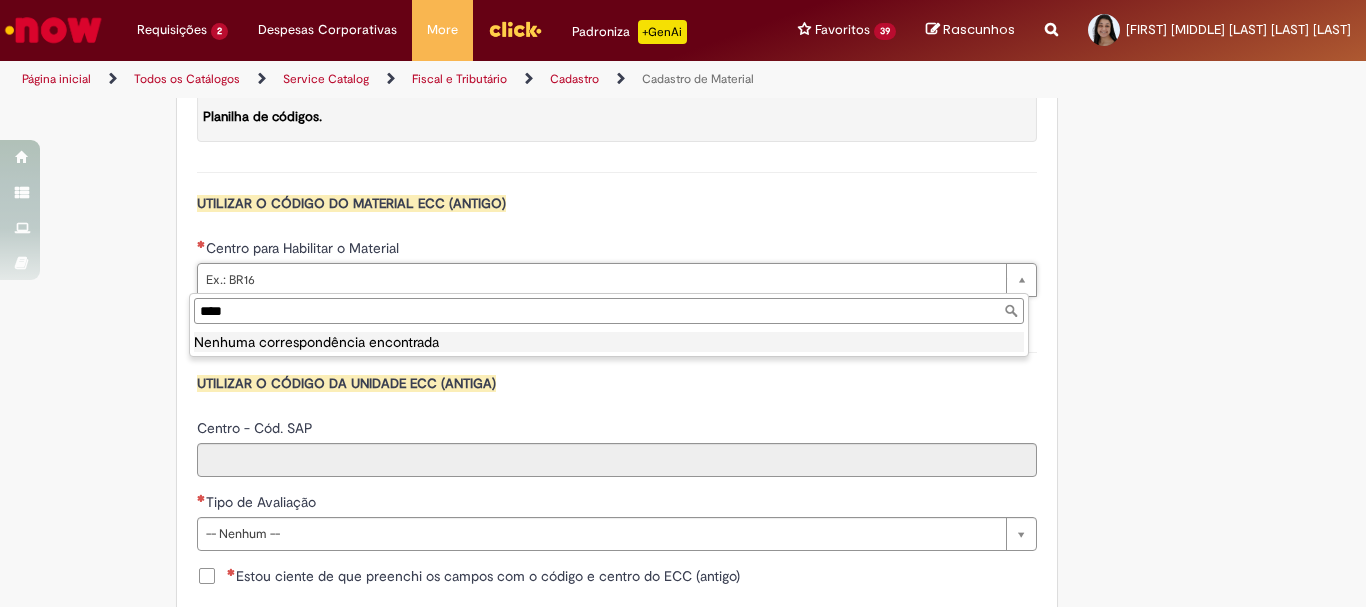 click on "****" at bounding box center [609, 311] 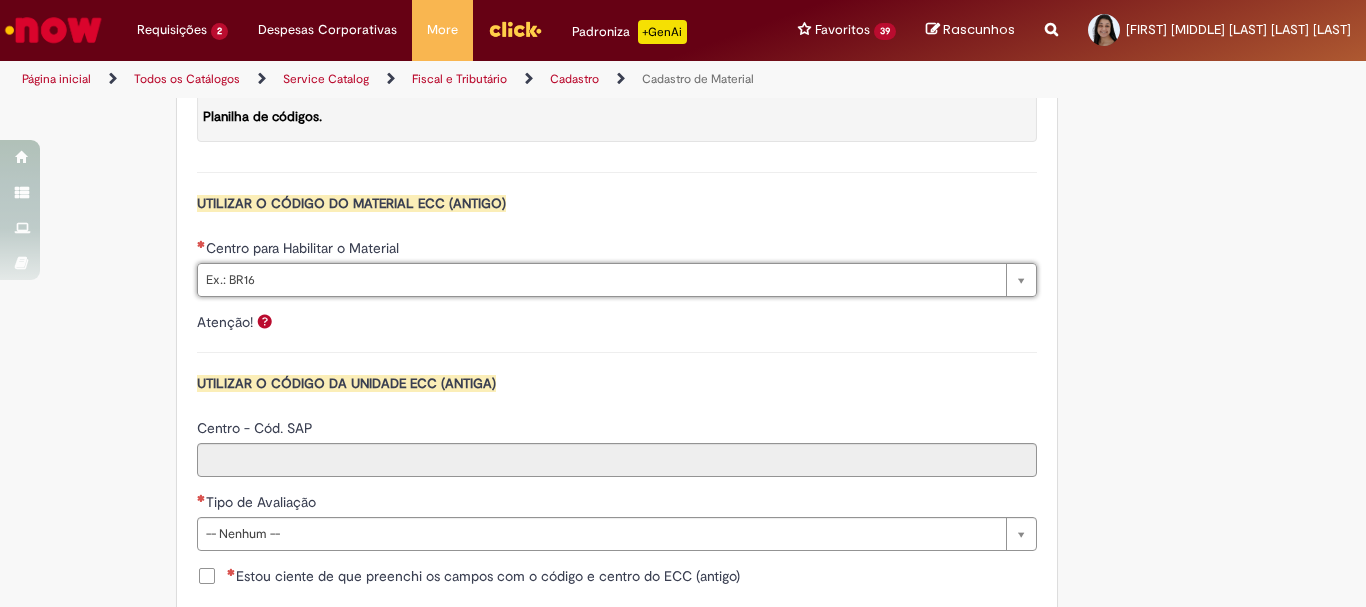 scroll, scrollTop: 2000, scrollLeft: 0, axis: vertical 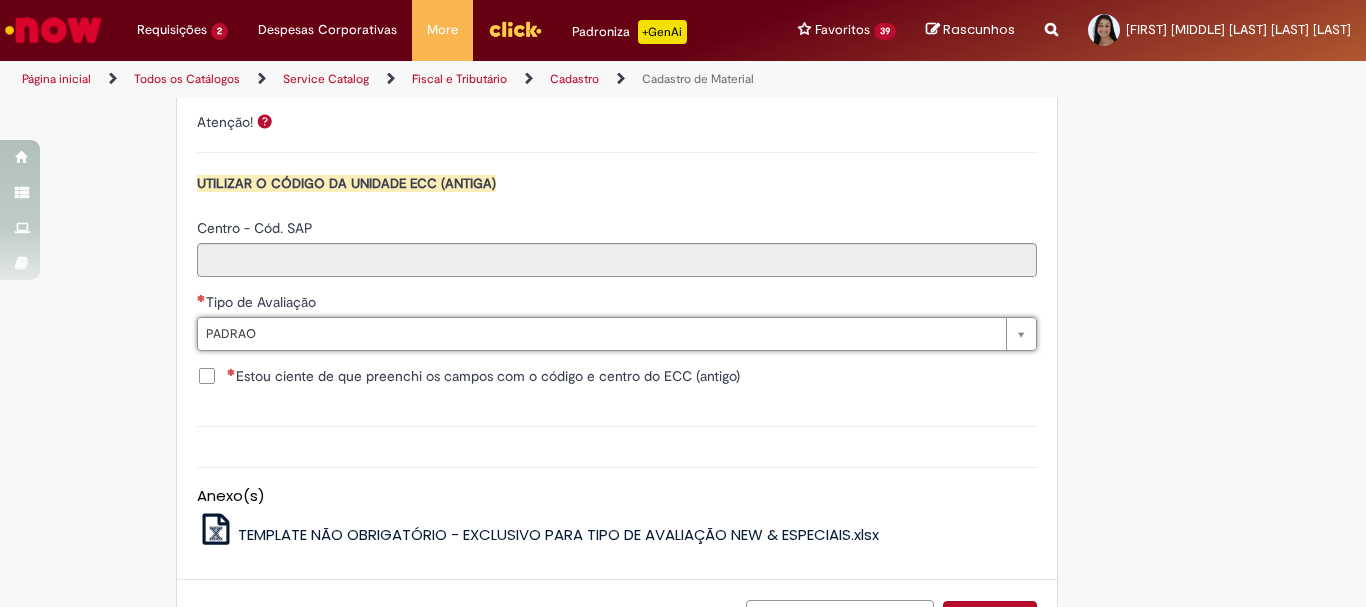 type on "******" 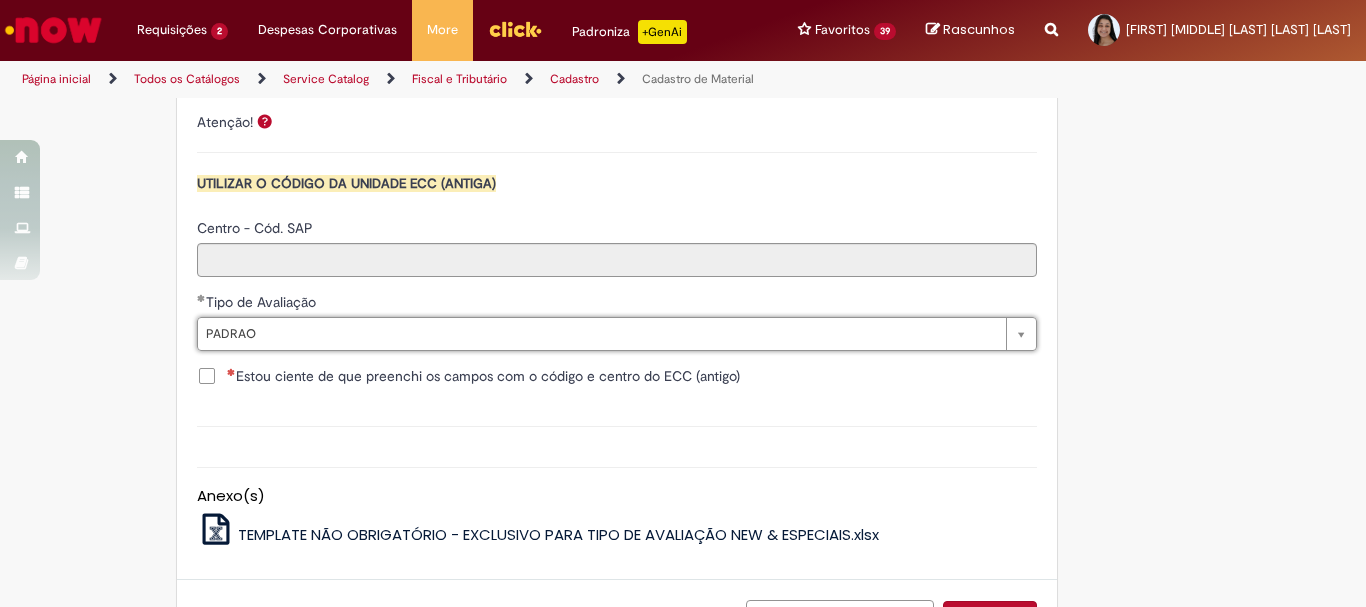 click on "Estou ciente de que preenchi os campos com o código e centro do ECC  (antigo)" at bounding box center (483, 376) 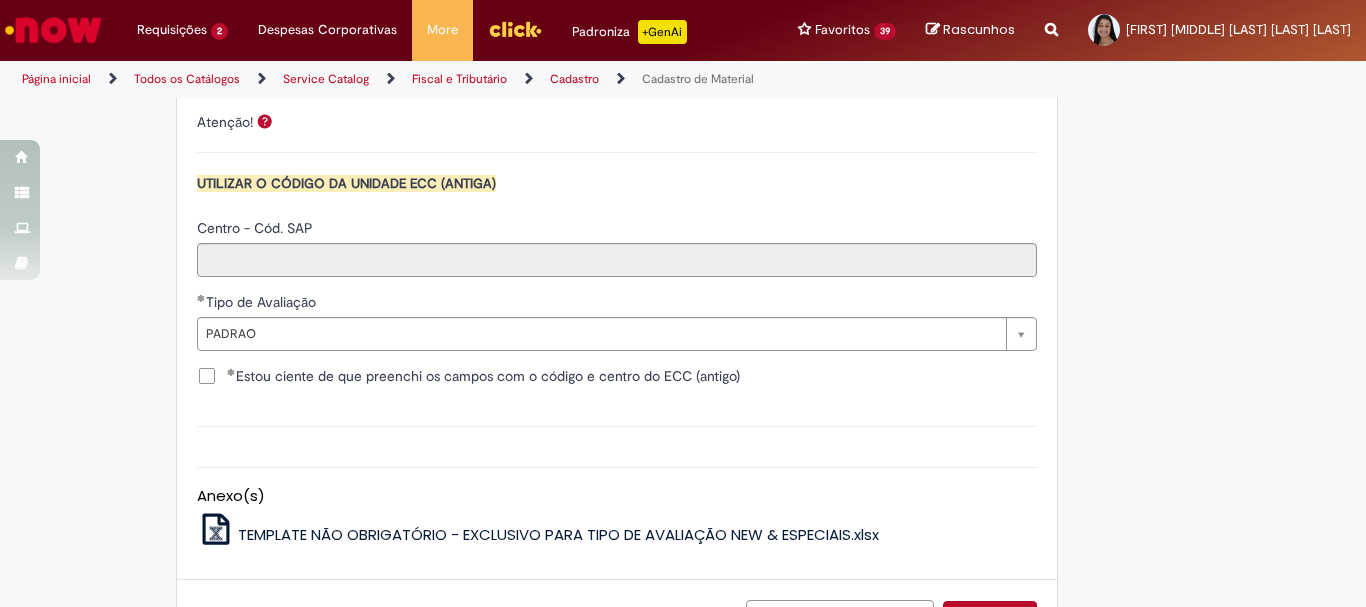 click on "Adicionar a Favoritos
Cadastro de Material
Oferta destinada à solicitações relacionadas ao cadastro de materiais.
Criação de Material  – Tipo de Solicitação destinada para criação de novos códigos dos materiais abaixo:       1.1 – Embalagem Retornável (Ativo de Giro)       1.2 – Embalagem Não Retornável        1.3 – Matéria prima       1.4 – Marketing       1.5 – Cadastro de Protótipo CIT (Cadastro exclusivo do CIT)
Habilitação  – Tipo de Solicitação destinada a Habilitação dos Materiais       2.1 – Habilitação de Material       2.2 - Habilitar Tipo de Avaliação New & Especiais
ATENÇÃO CÓDIGO ECC!   Para solicitação de  HABILITAÇÃO DE MATERIAL  É NECESSÁRIO INFORMAR O CÓDIGO DO  MATERIAL E UNIDADE DO  ECC
NÃO  ocorre.
ATENÇÃO INTERFACE!
Modificação" at bounding box center [585, -568] 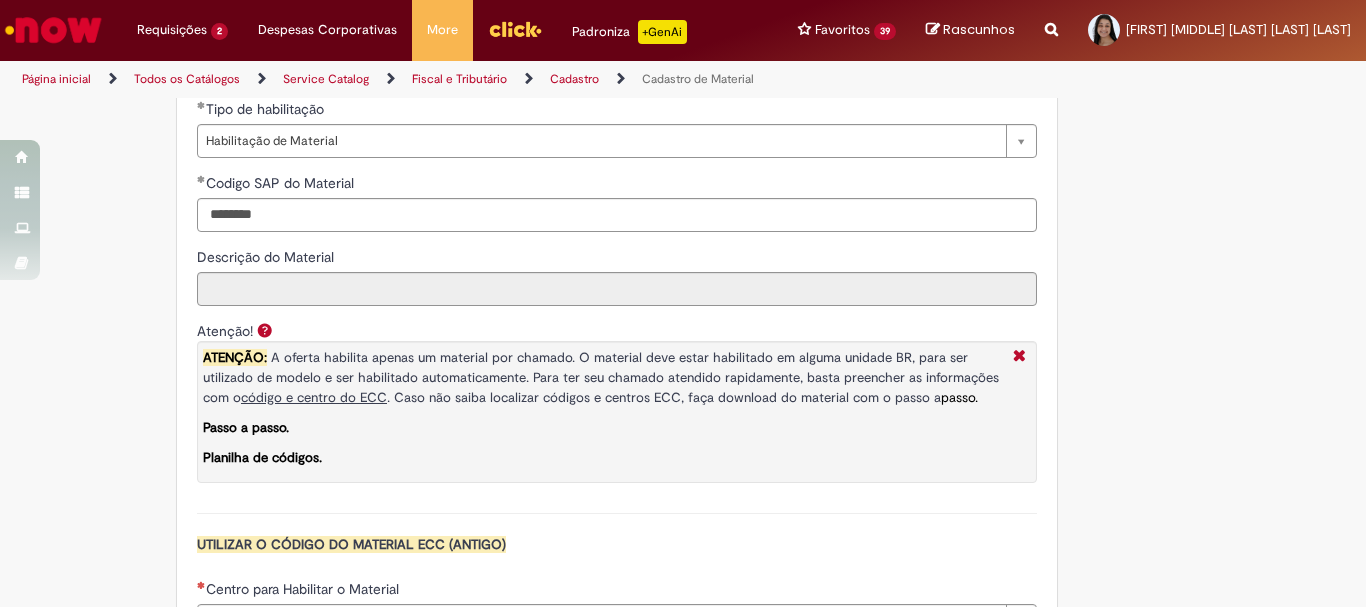 scroll, scrollTop: 1659, scrollLeft: 0, axis: vertical 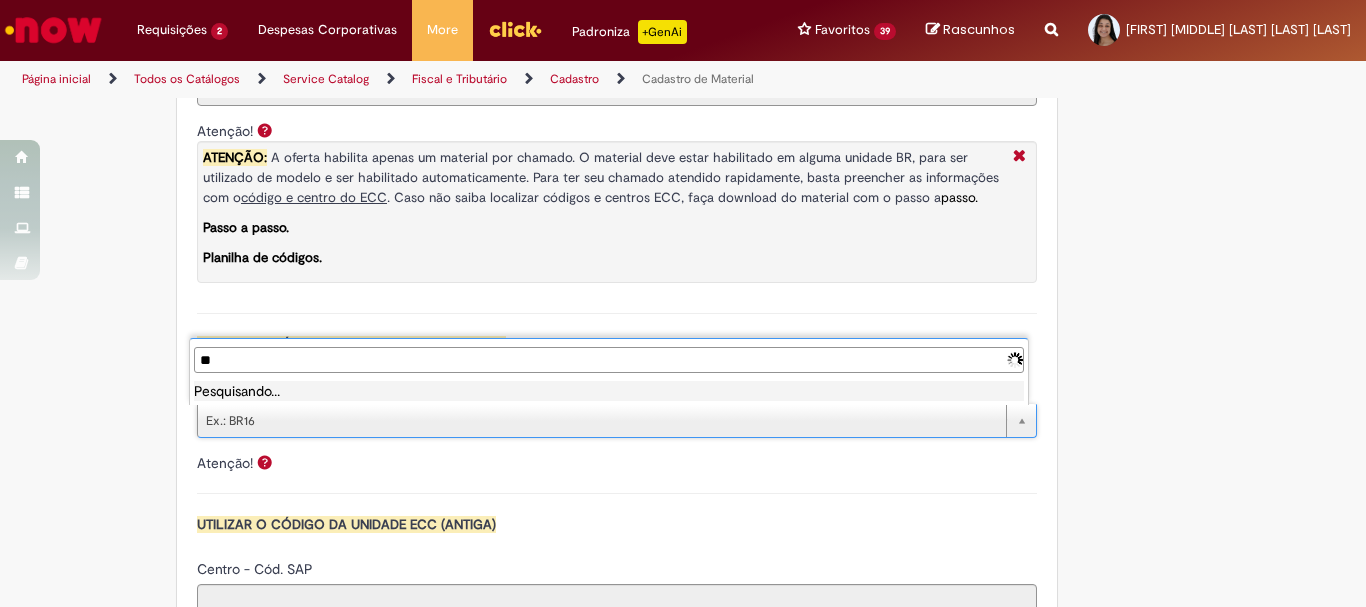 type on "*" 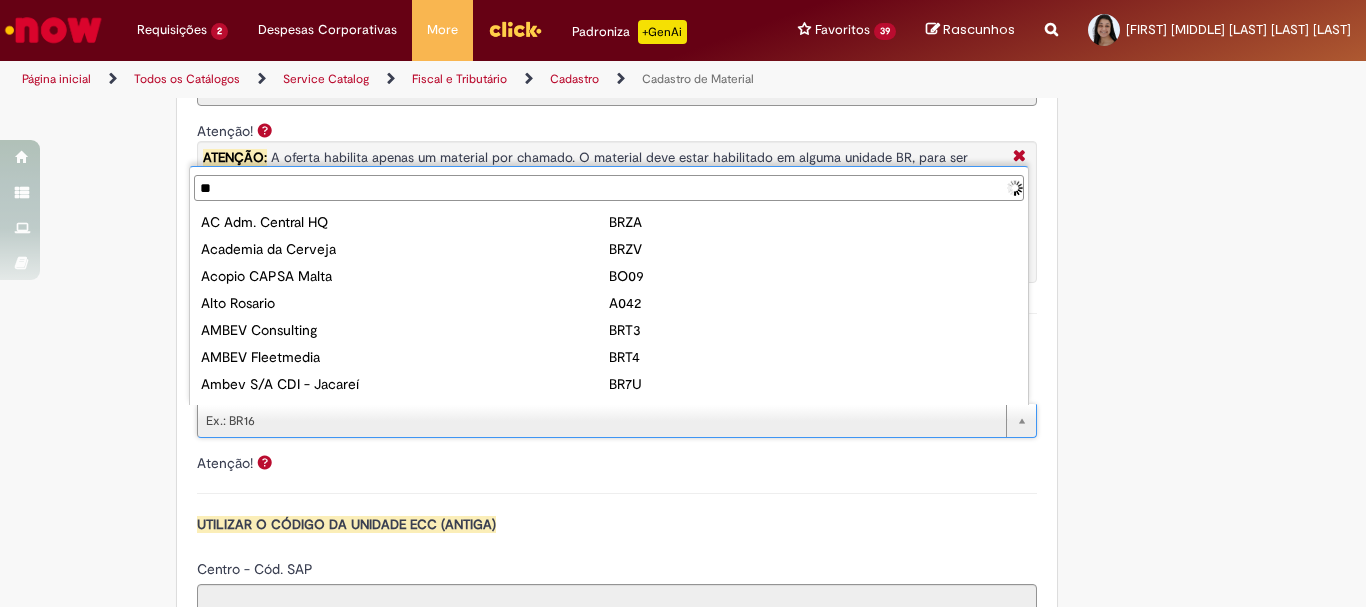 type on "***" 